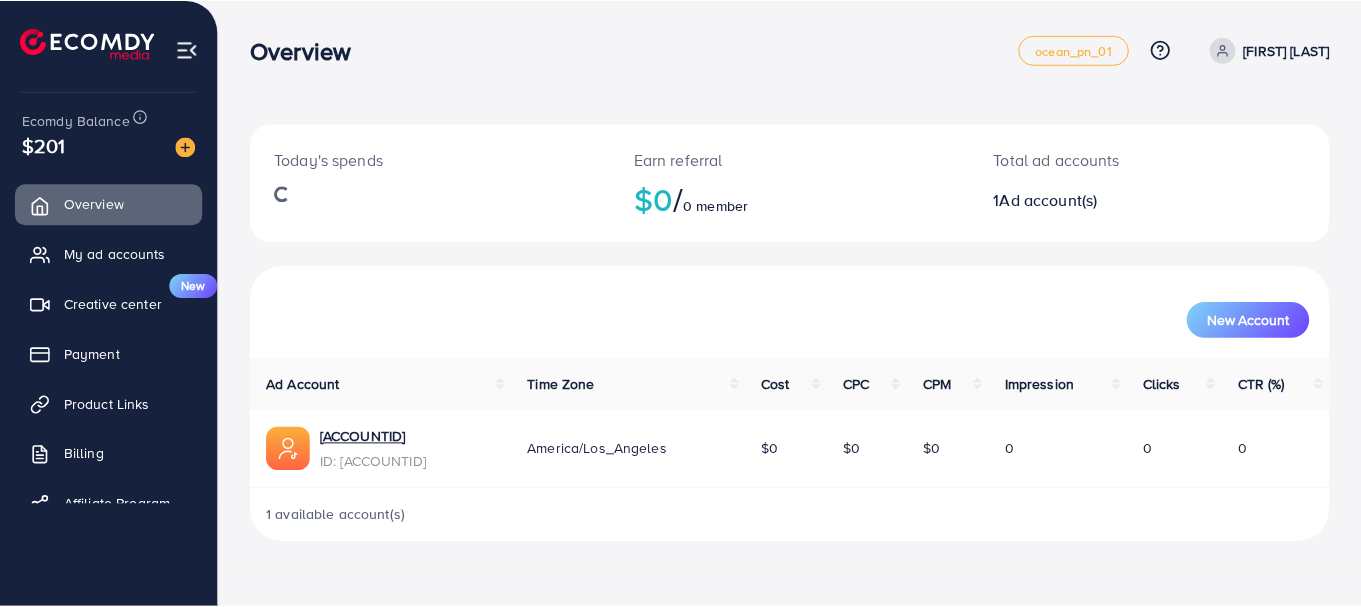 scroll, scrollTop: 0, scrollLeft: 0, axis: both 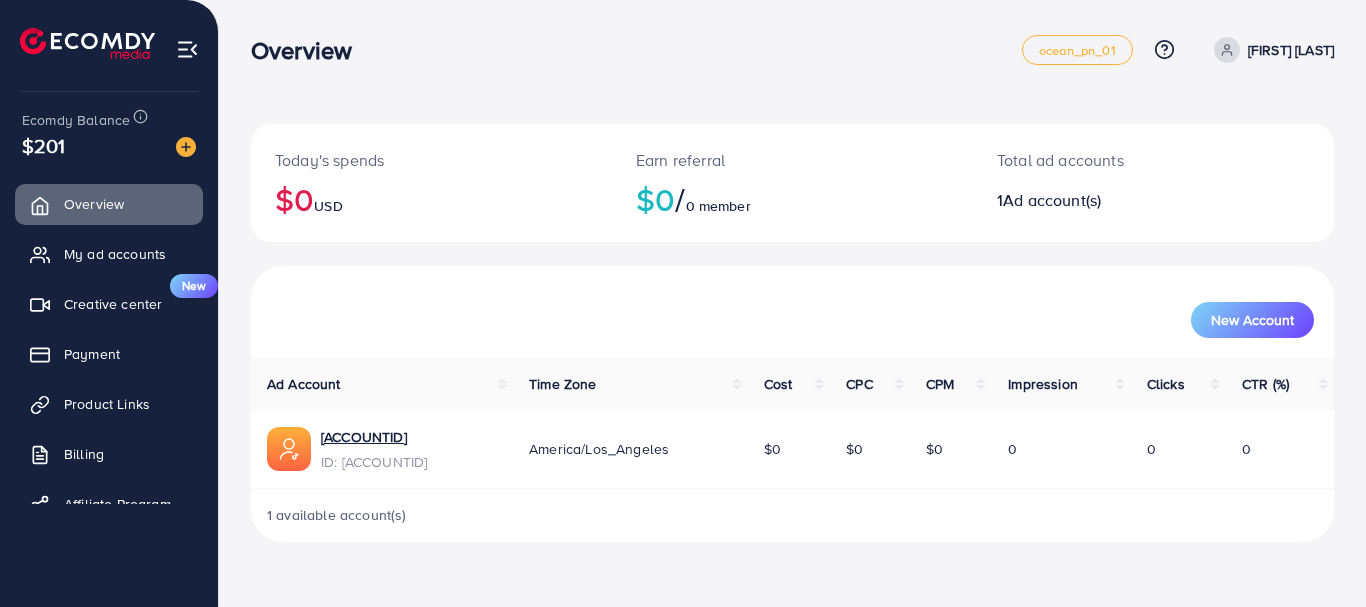 drag, startPoint x: 1365, startPoint y: 225, endPoint x: 1365, endPoint y: 289, distance: 64 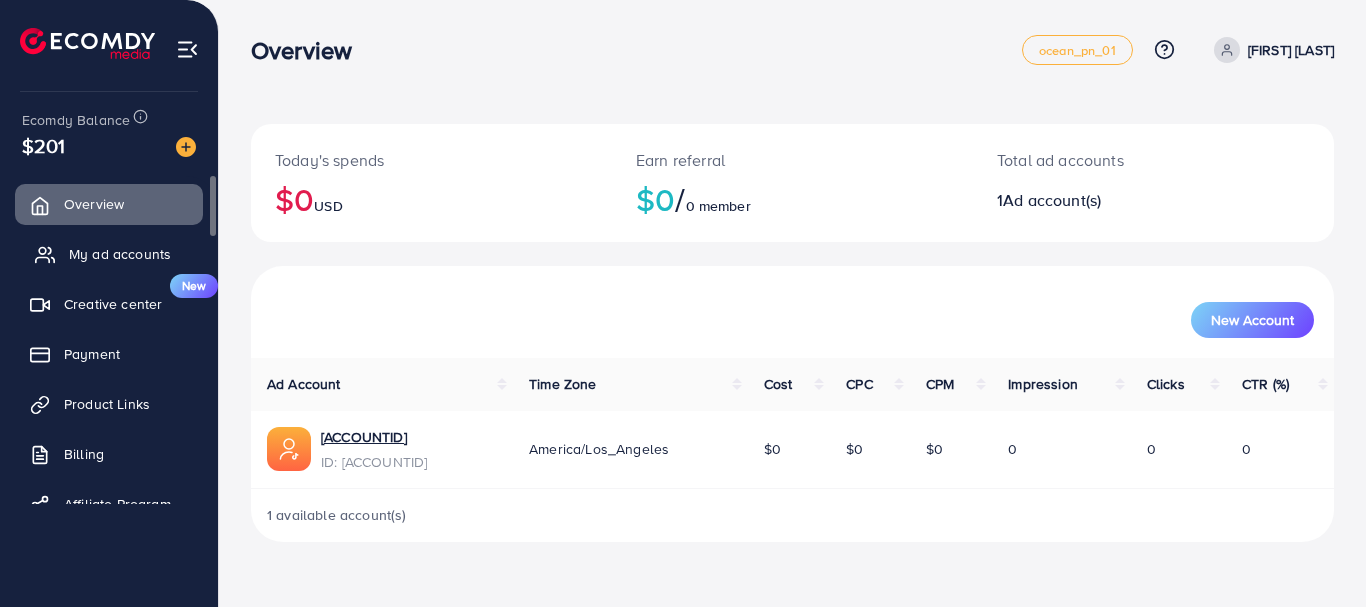 click on "My ad accounts" at bounding box center (120, 254) 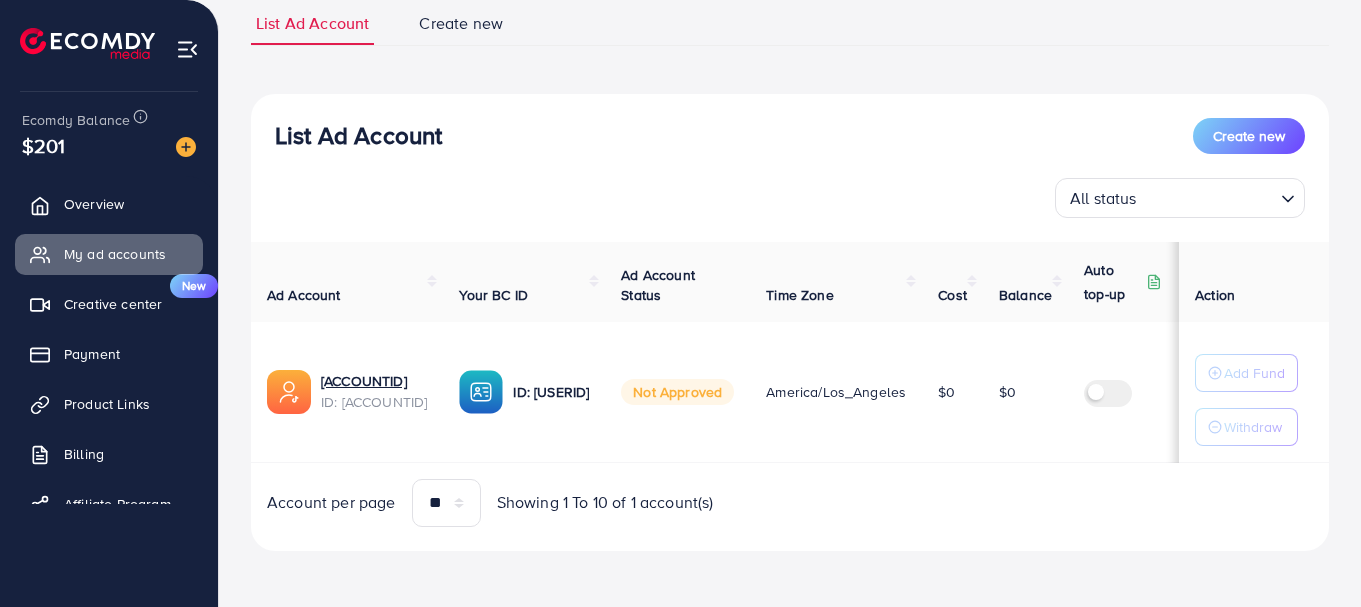 scroll, scrollTop: 0, scrollLeft: 0, axis: both 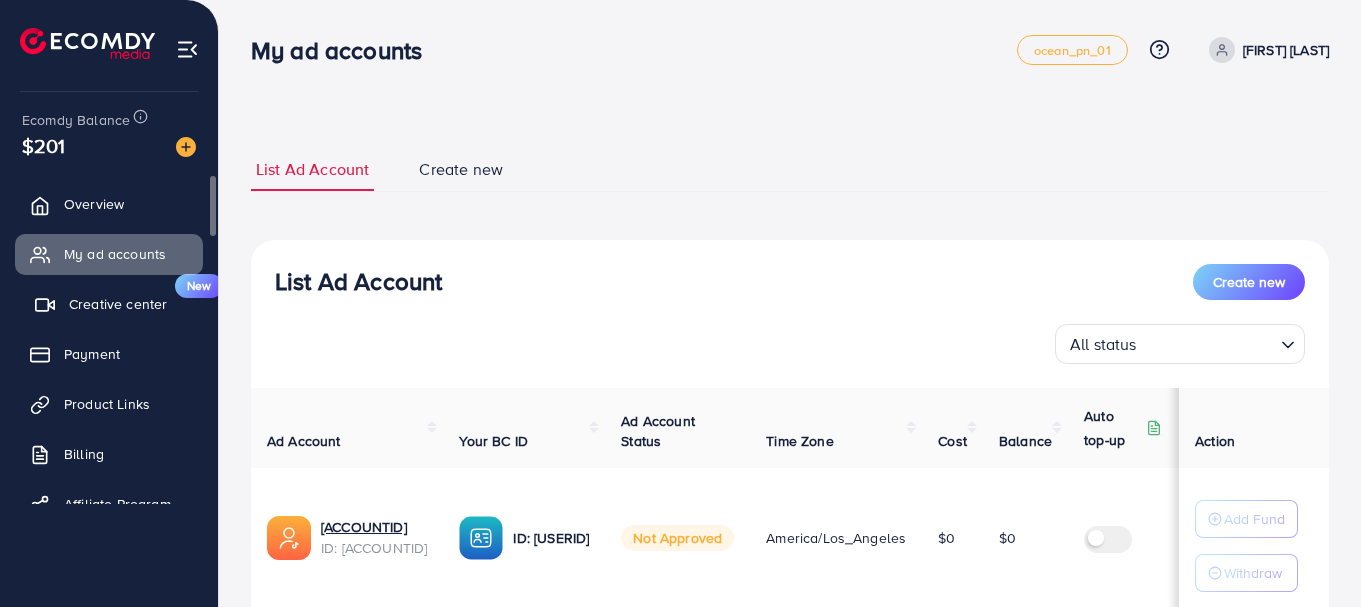 click on "Creative center" at bounding box center (118, 304) 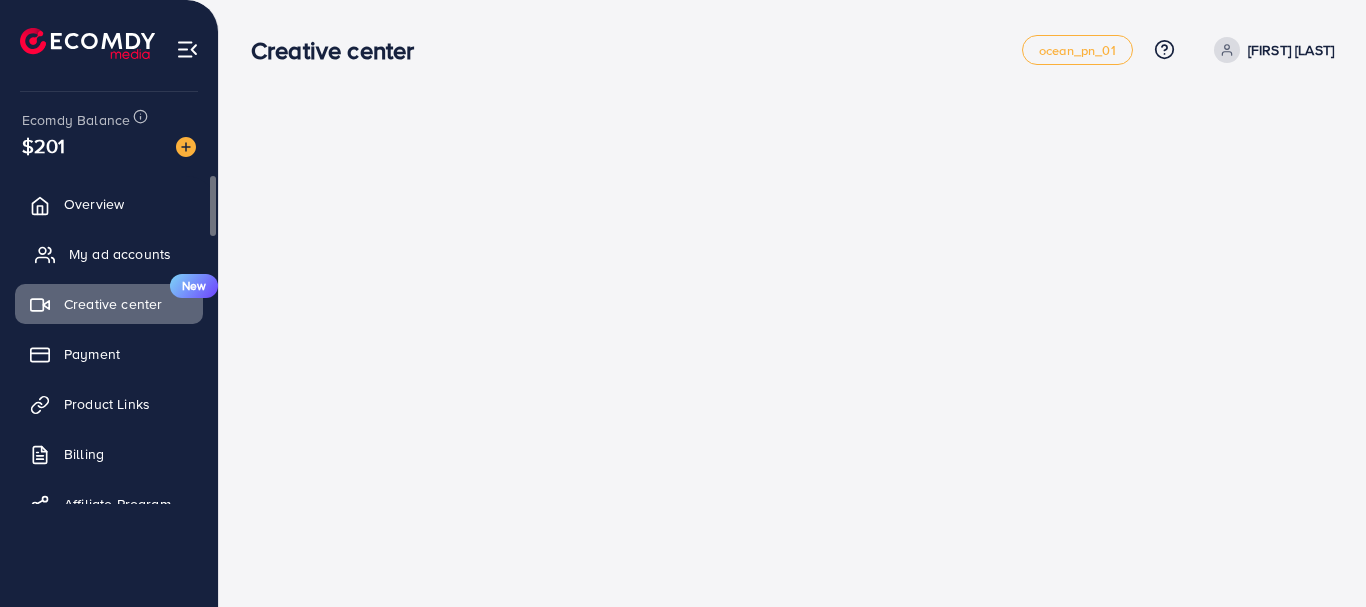 click on "My ad accounts" at bounding box center (109, 254) 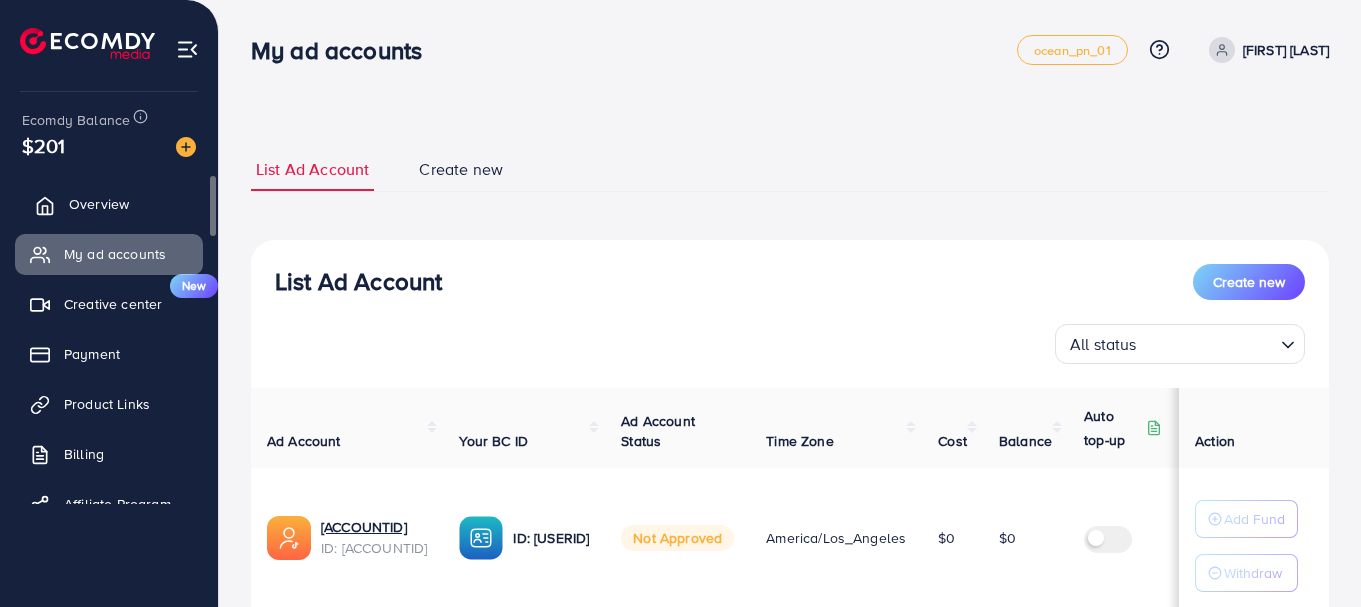 click on "Overview" at bounding box center (99, 204) 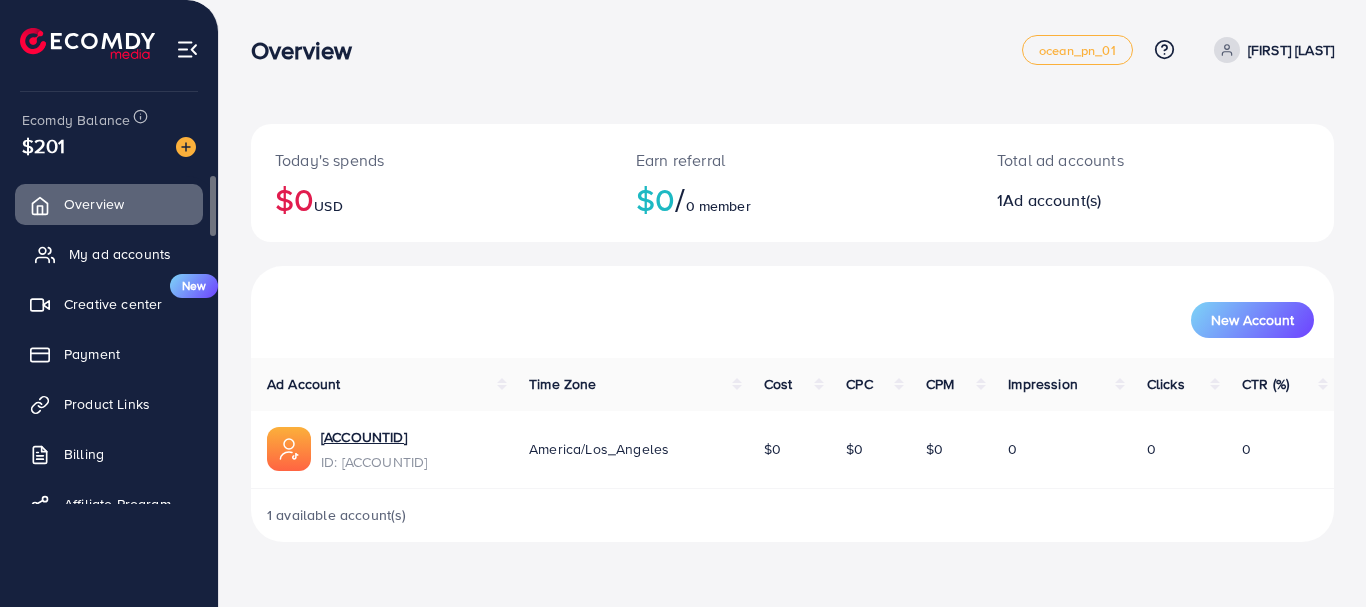 click on "My ad accounts" at bounding box center (120, 254) 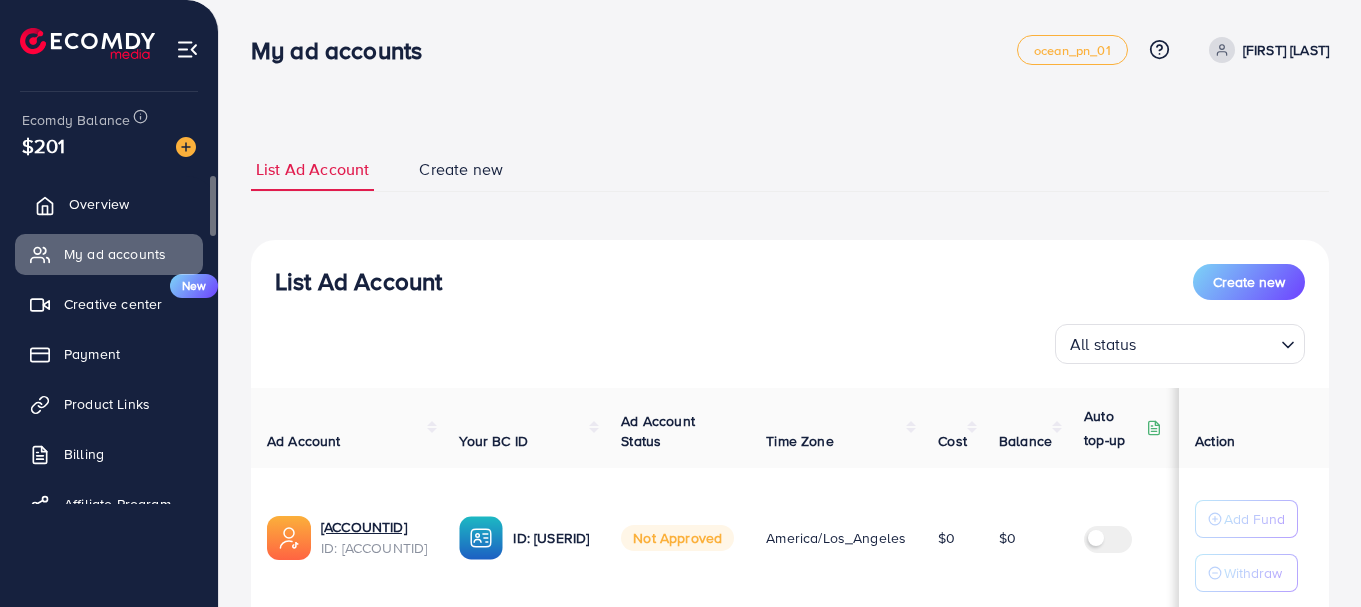 click on "Overview" at bounding box center (109, 204) 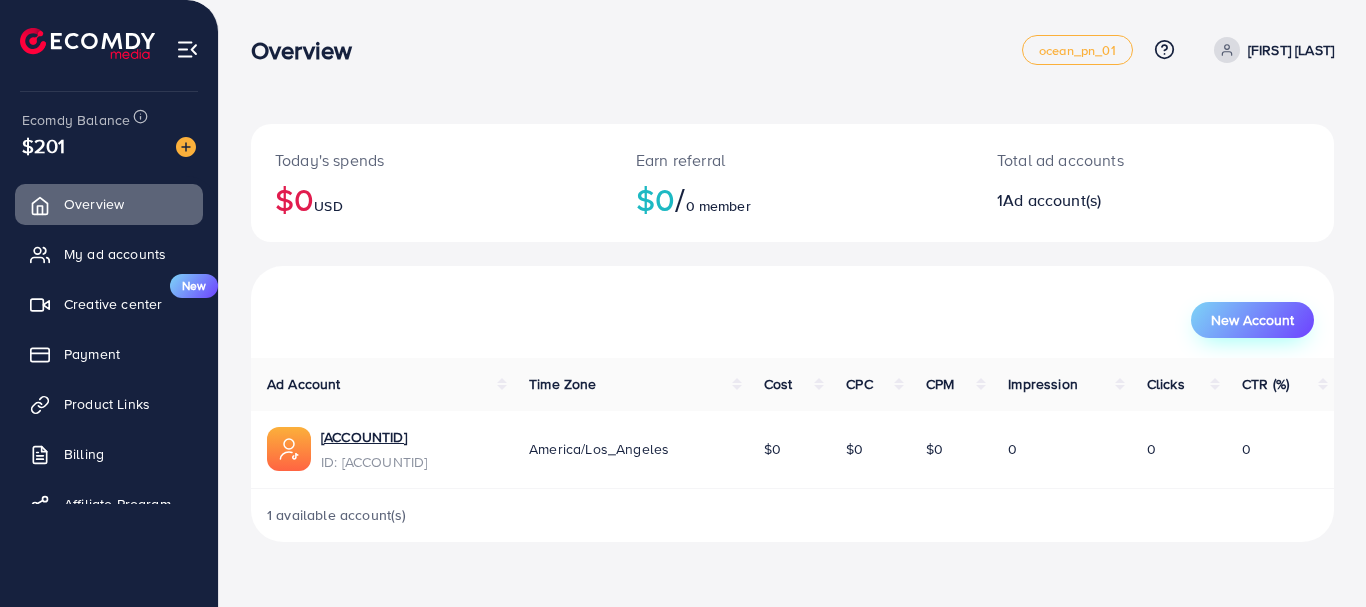 click on "New Account" at bounding box center (1252, 320) 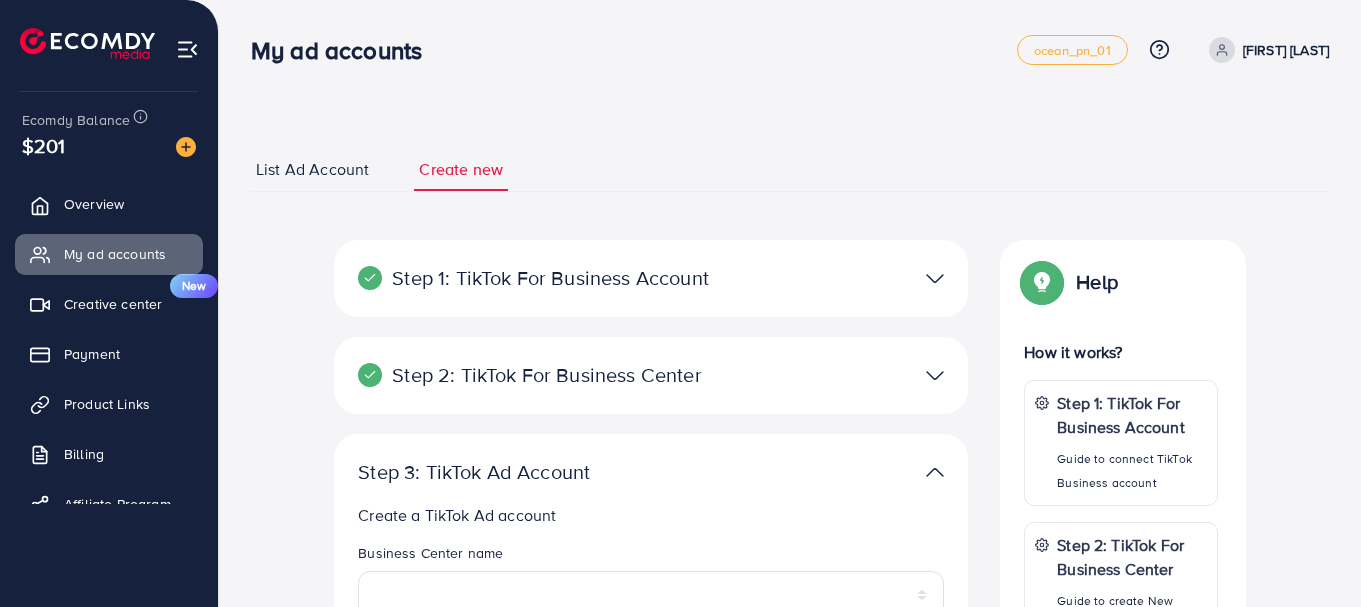 scroll, scrollTop: 531, scrollLeft: 0, axis: vertical 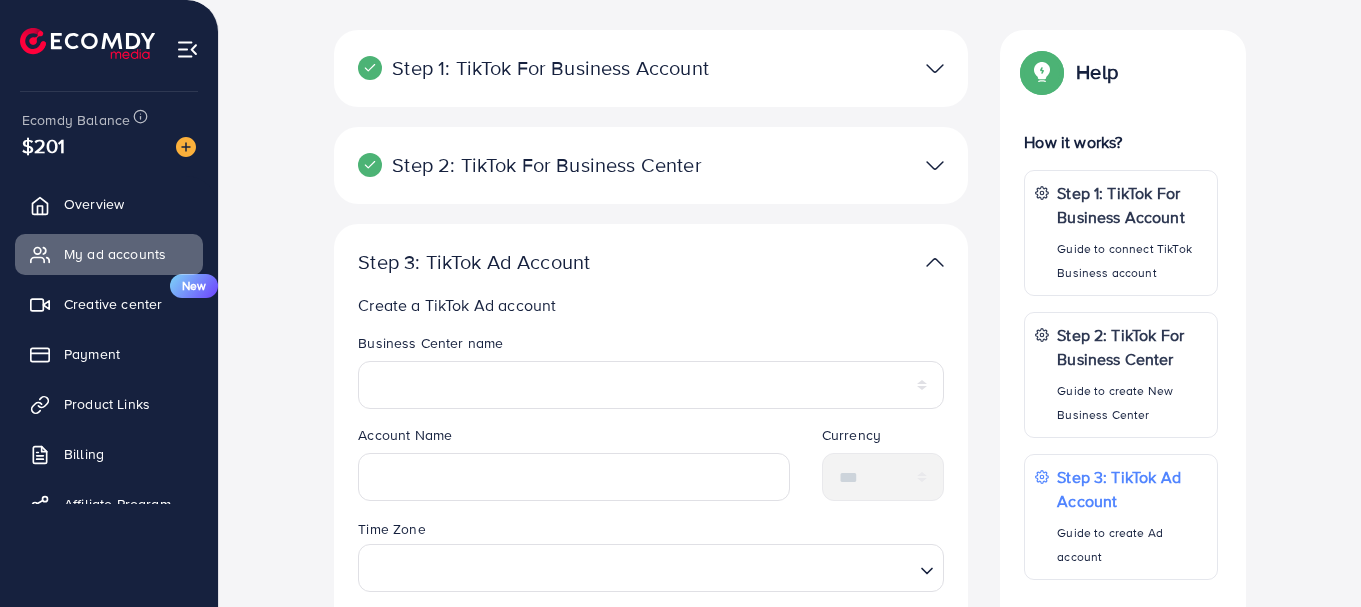 click at bounding box center [857, 165] 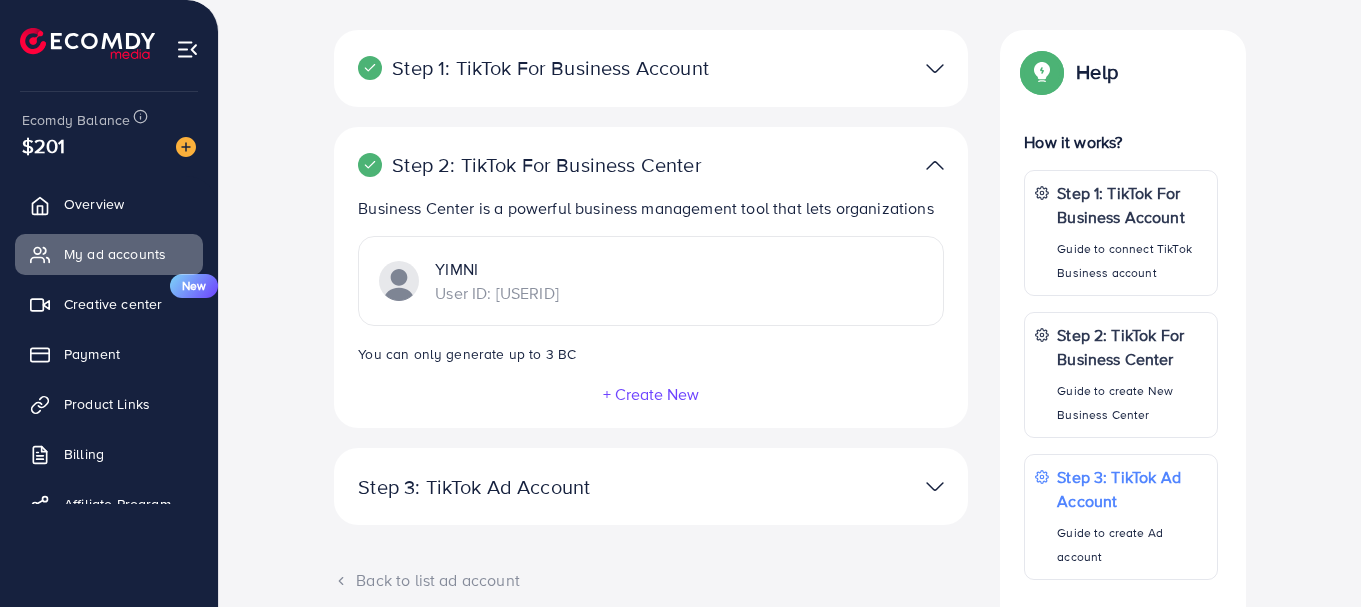 click at bounding box center (935, 165) 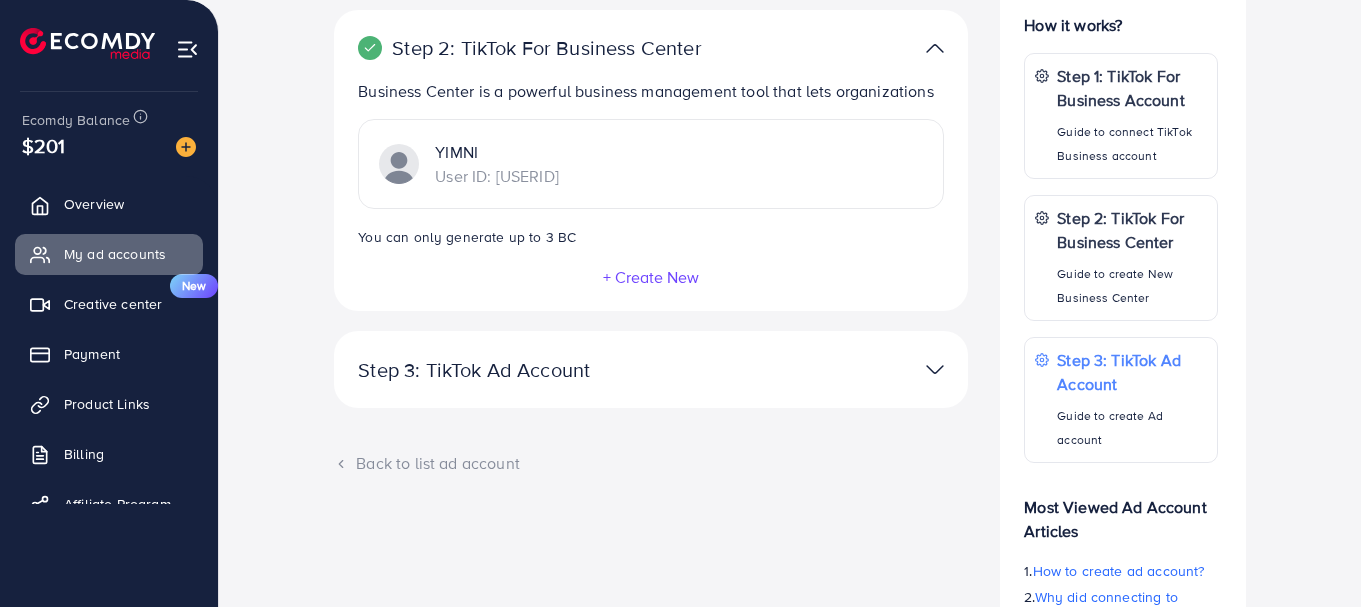 scroll, scrollTop: 303, scrollLeft: 0, axis: vertical 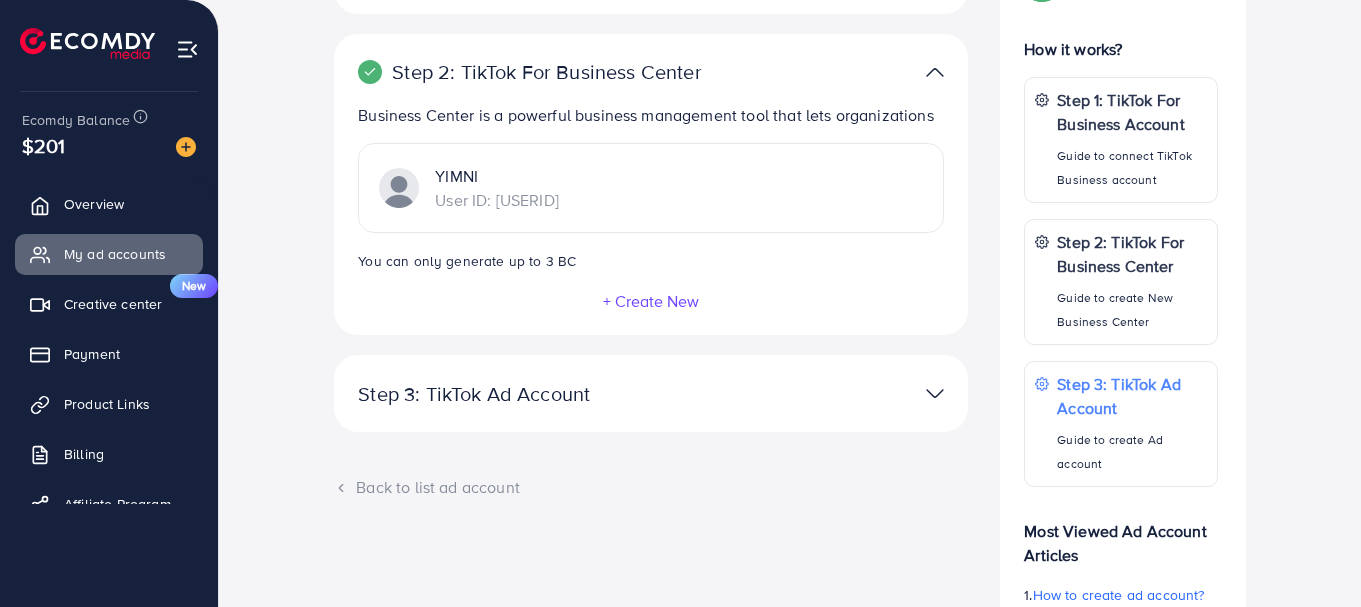 click on "Step 3: TikTok Ad Account   Create a TikTok Ad account  Business Center name ***** Account Name ***** Currency *** Time Zone           Loading...      Create new" at bounding box center (651, 393) 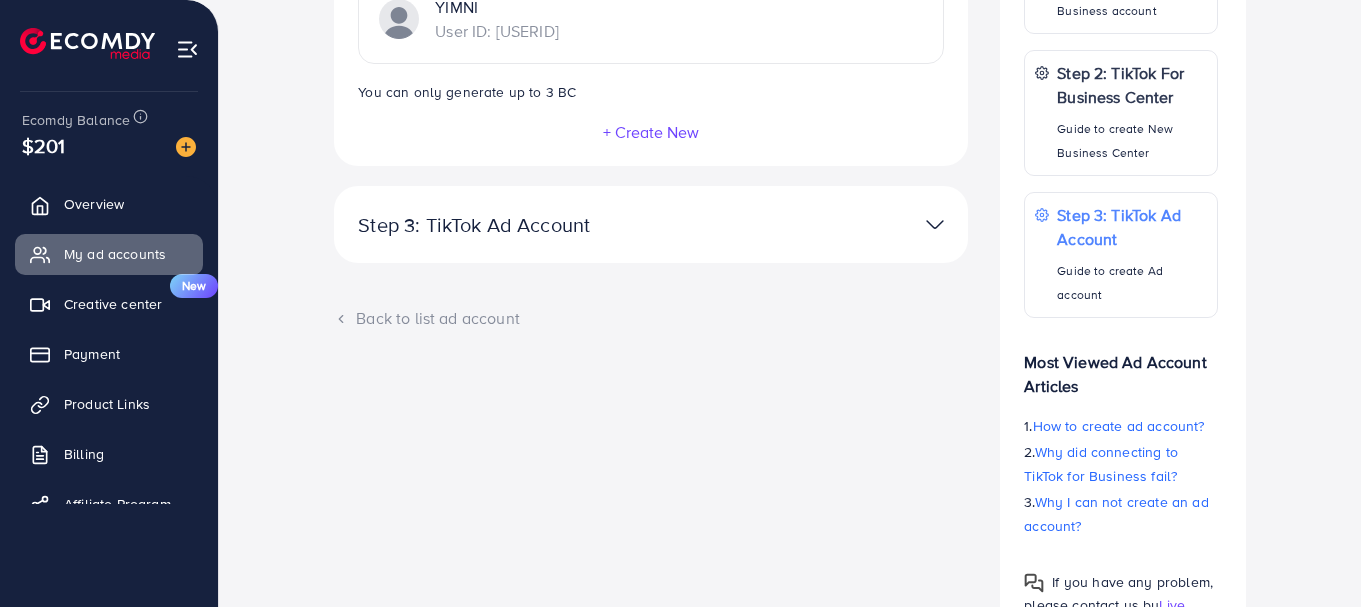 click at bounding box center (857, 224) 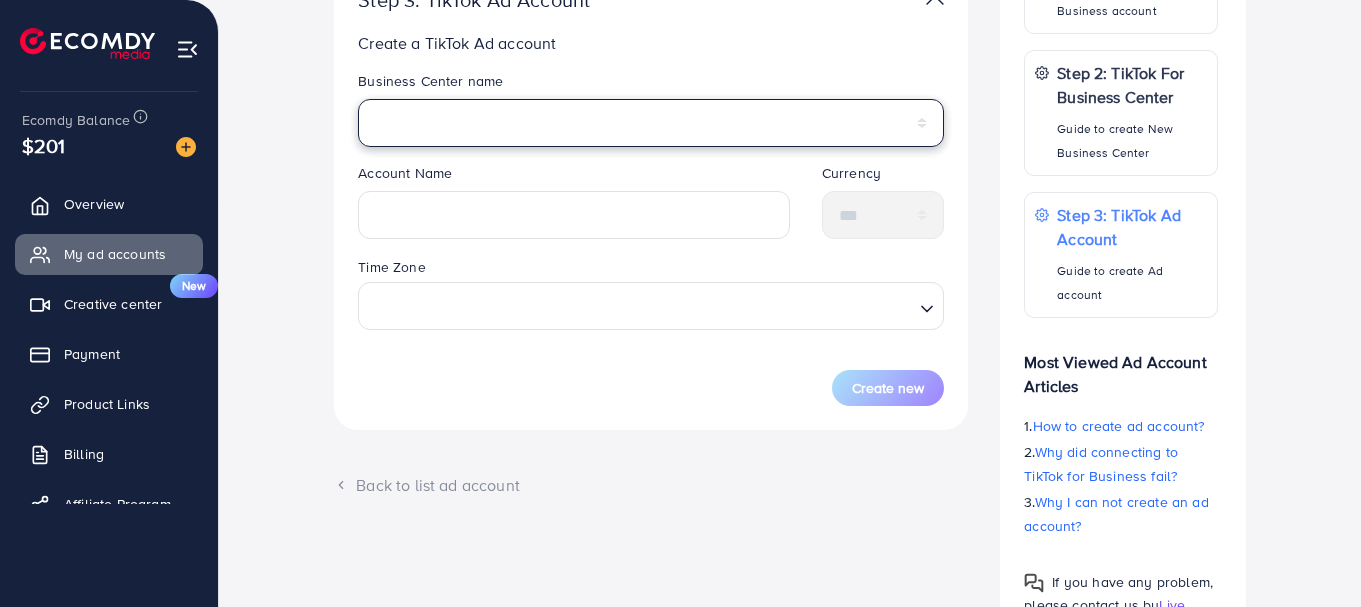 click on "*****" at bounding box center [651, 123] 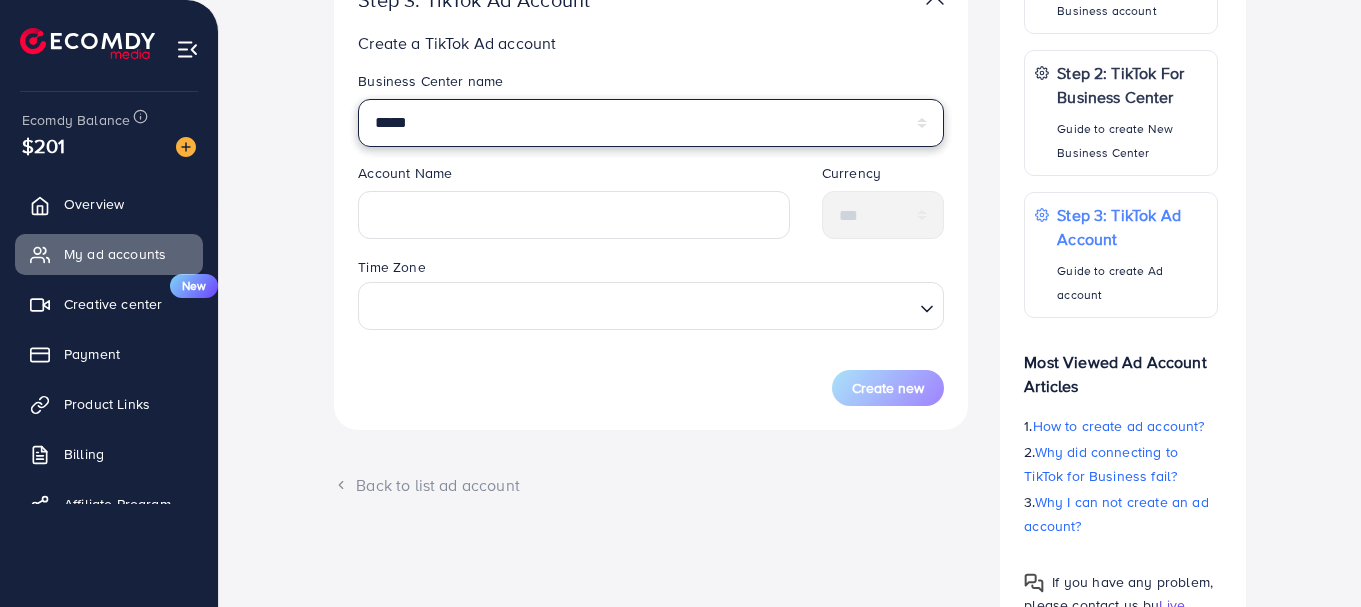 click on "*****" at bounding box center (651, 123) 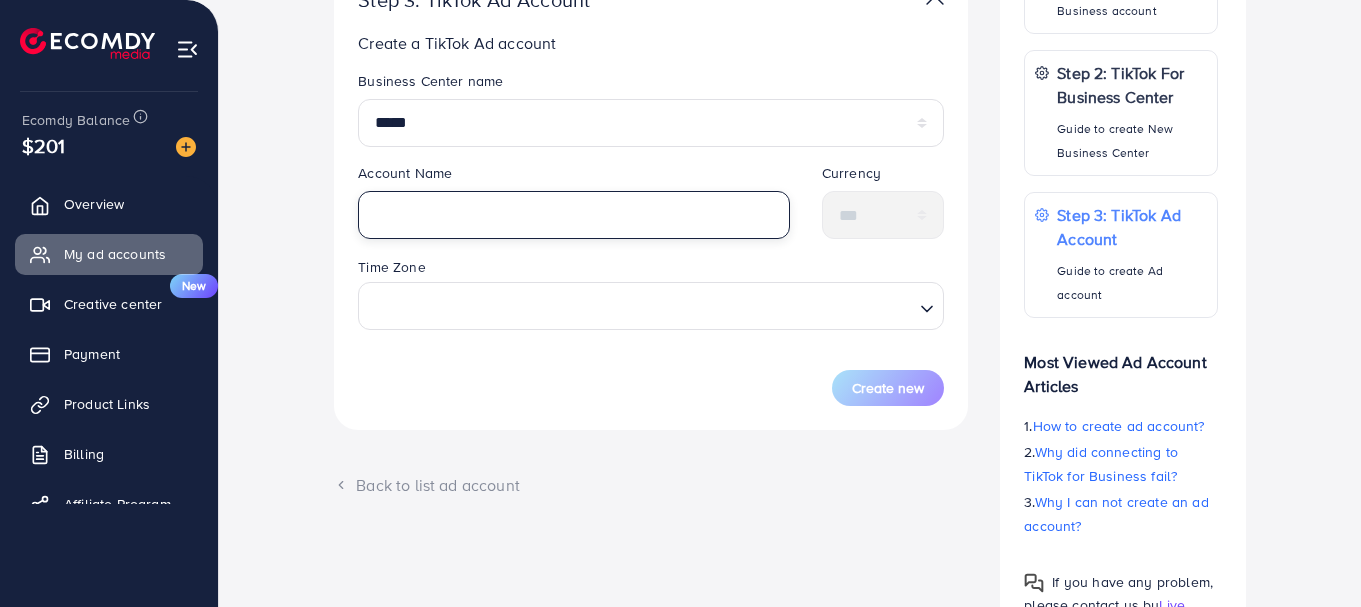 click at bounding box center [574, 215] 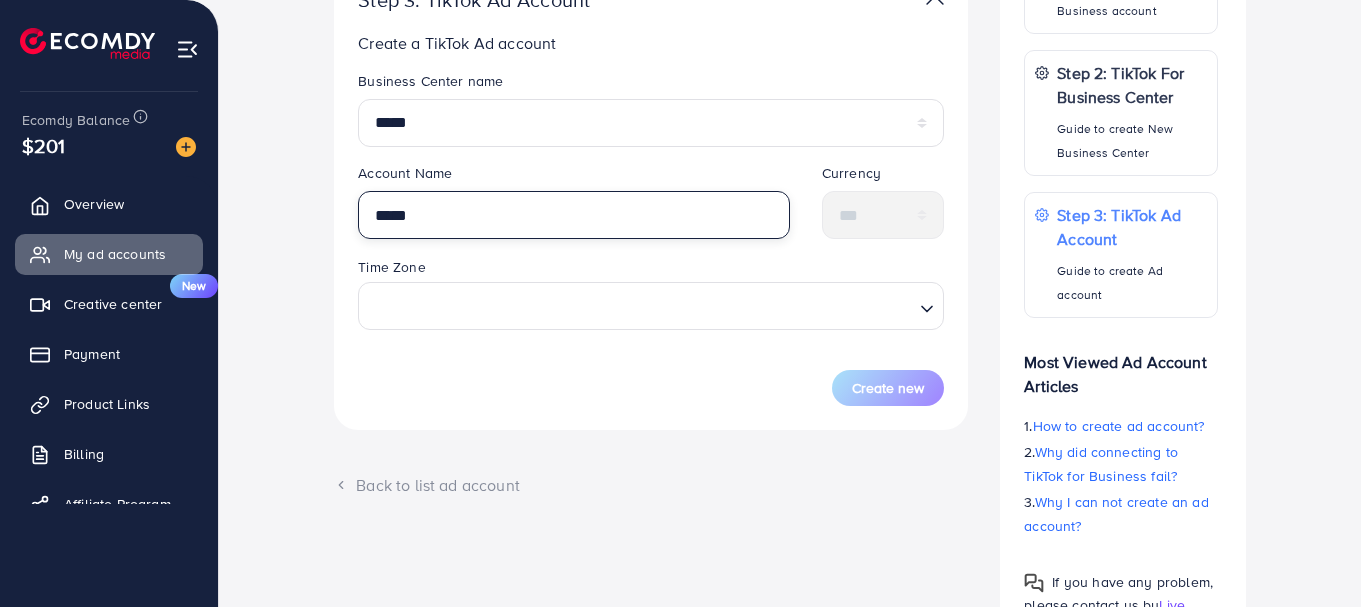 type on "*****" 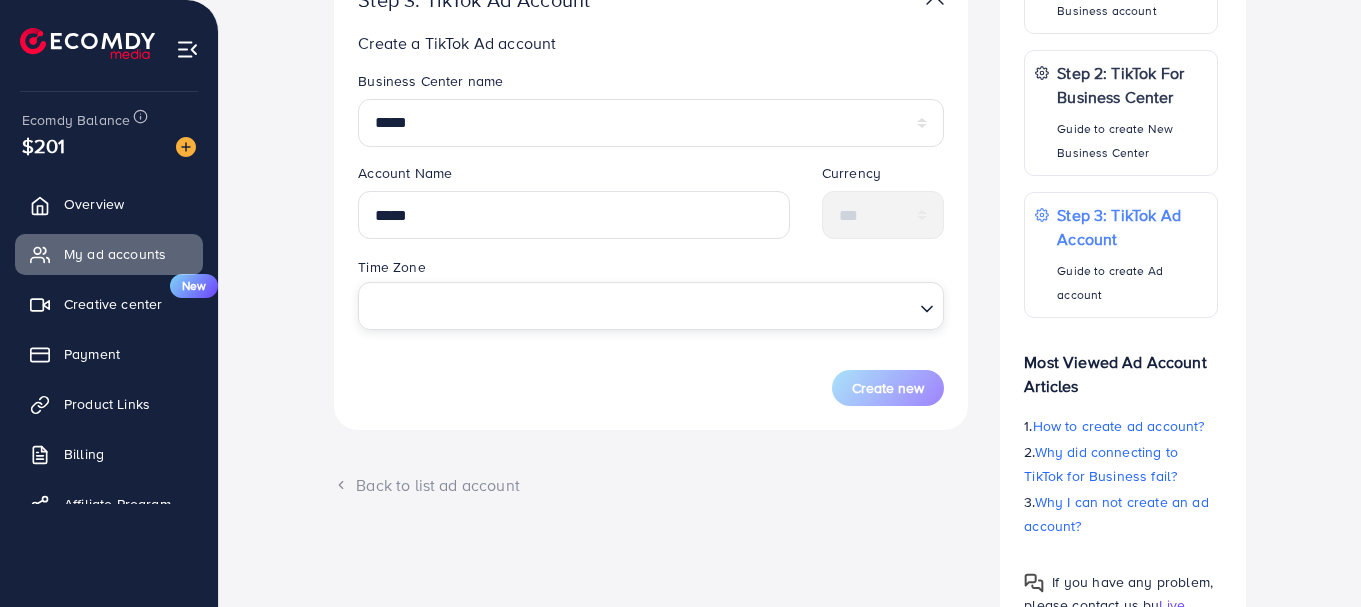click at bounding box center (639, 305) 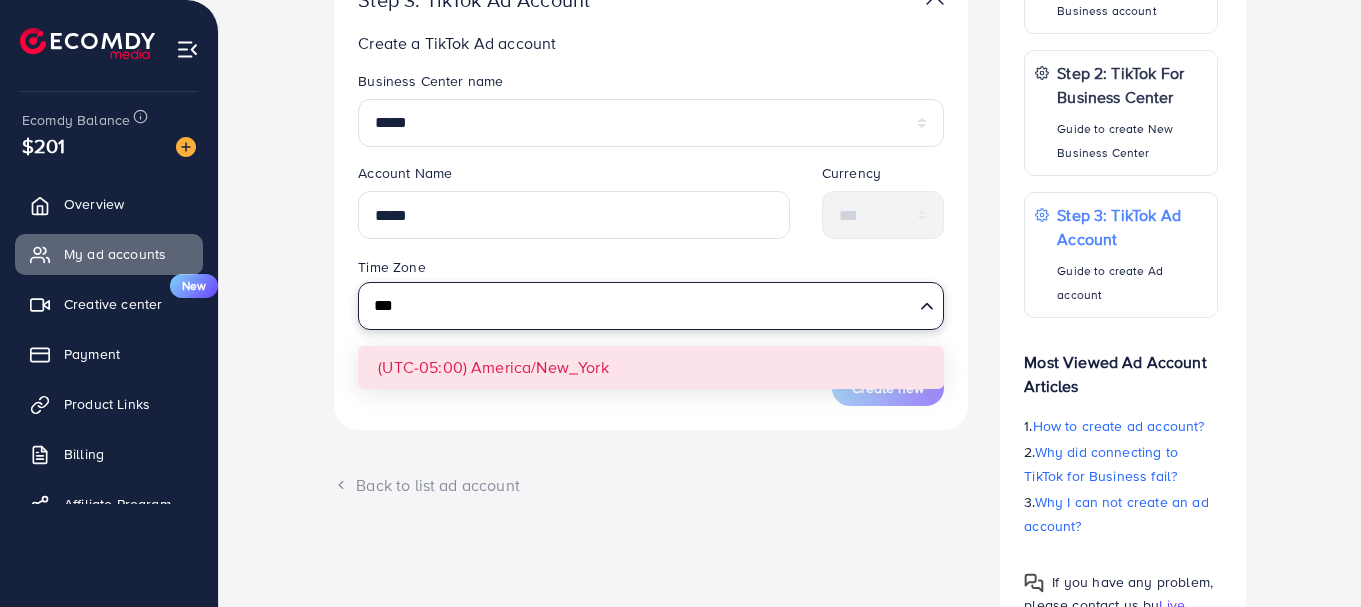 type on "***" 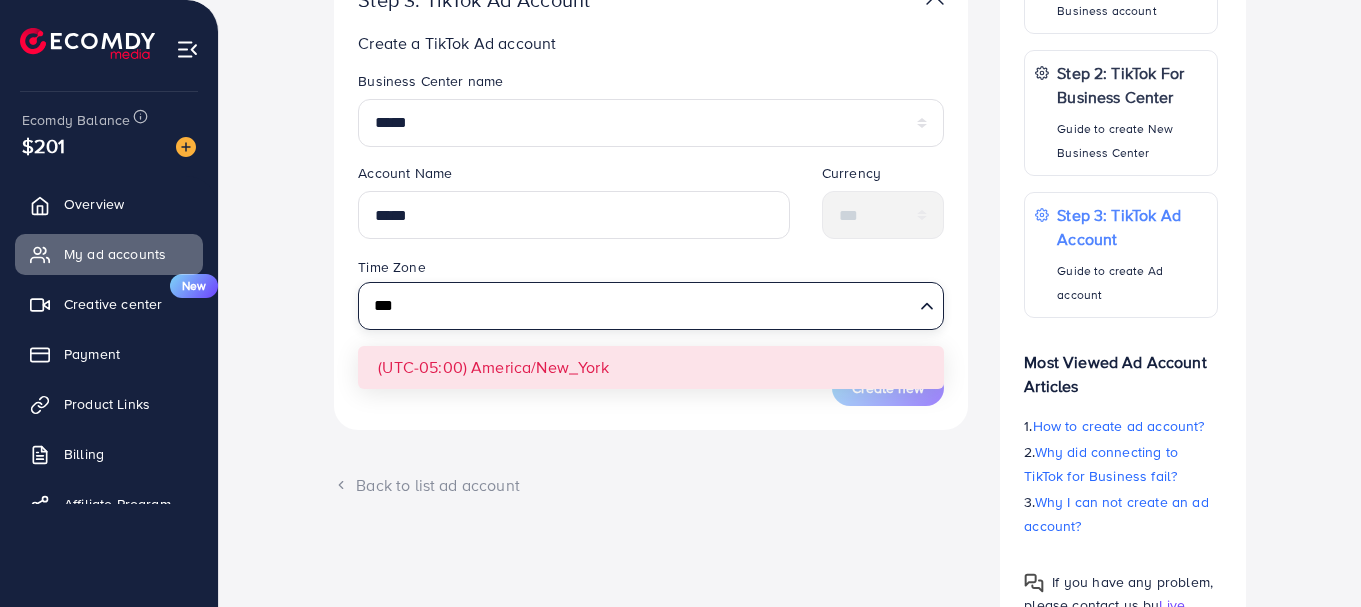 click on "Business Center name ***** Account Name ***** Currency *** Time Zone     ***       Loading...
(UTC-05:00) America/New_York
Create new" at bounding box center (651, 238) 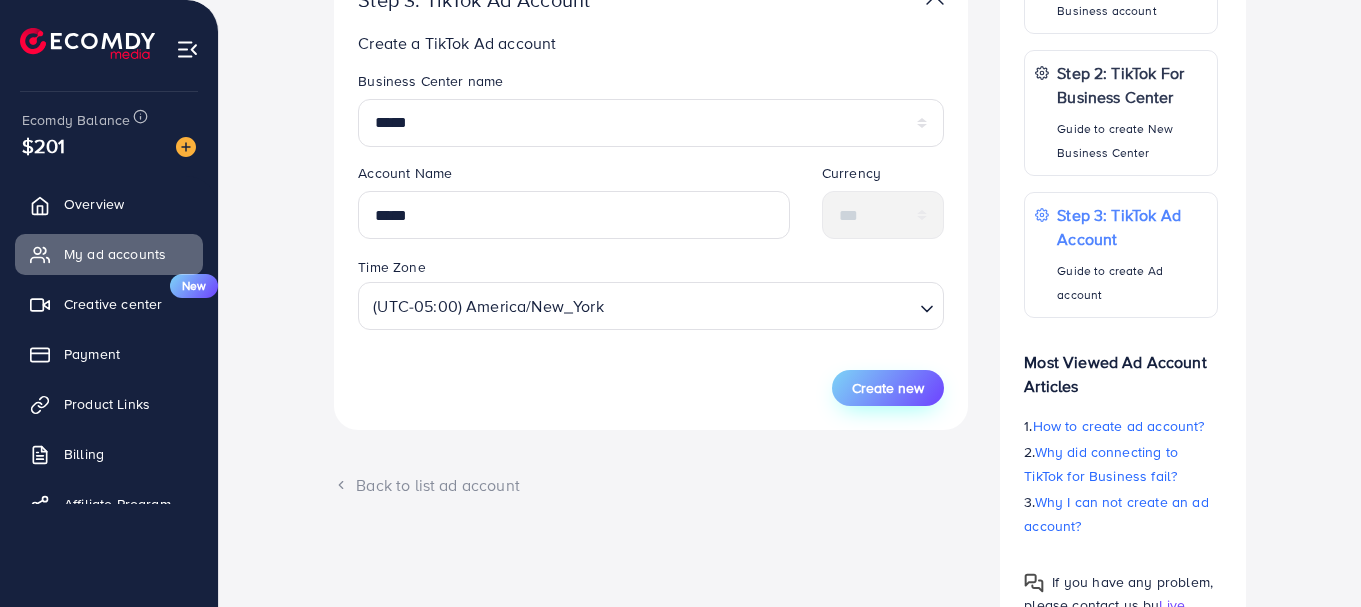click on "Create new" at bounding box center (888, 388) 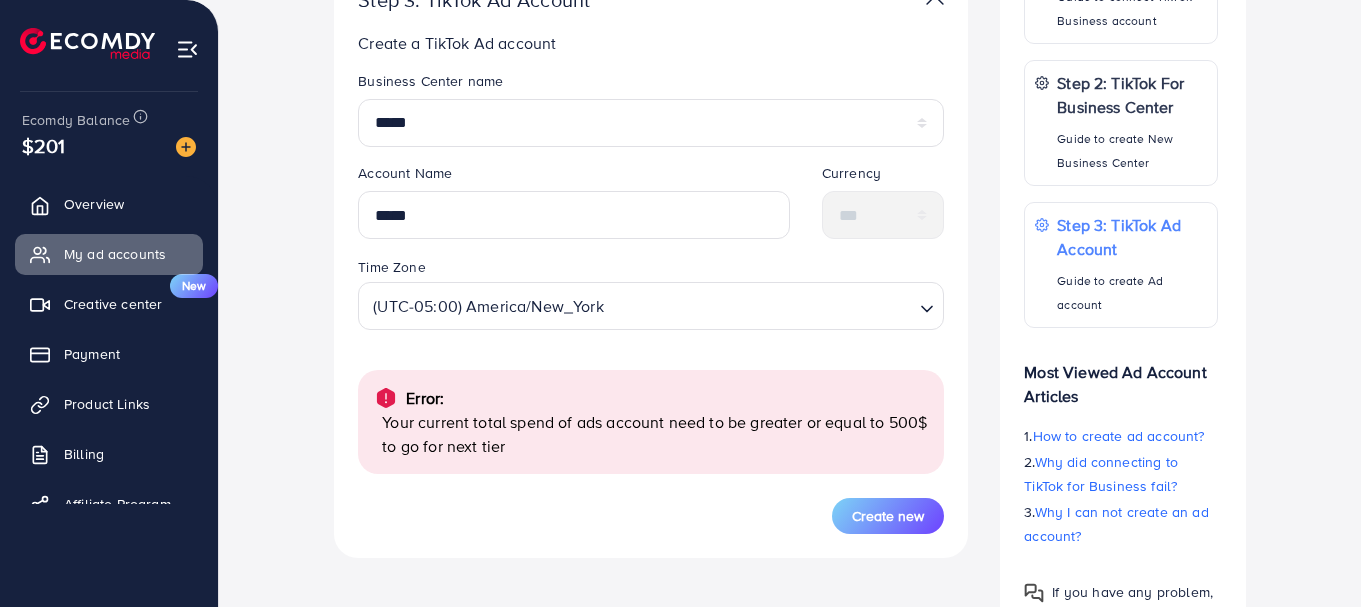 scroll, scrollTop: 594, scrollLeft: 0, axis: vertical 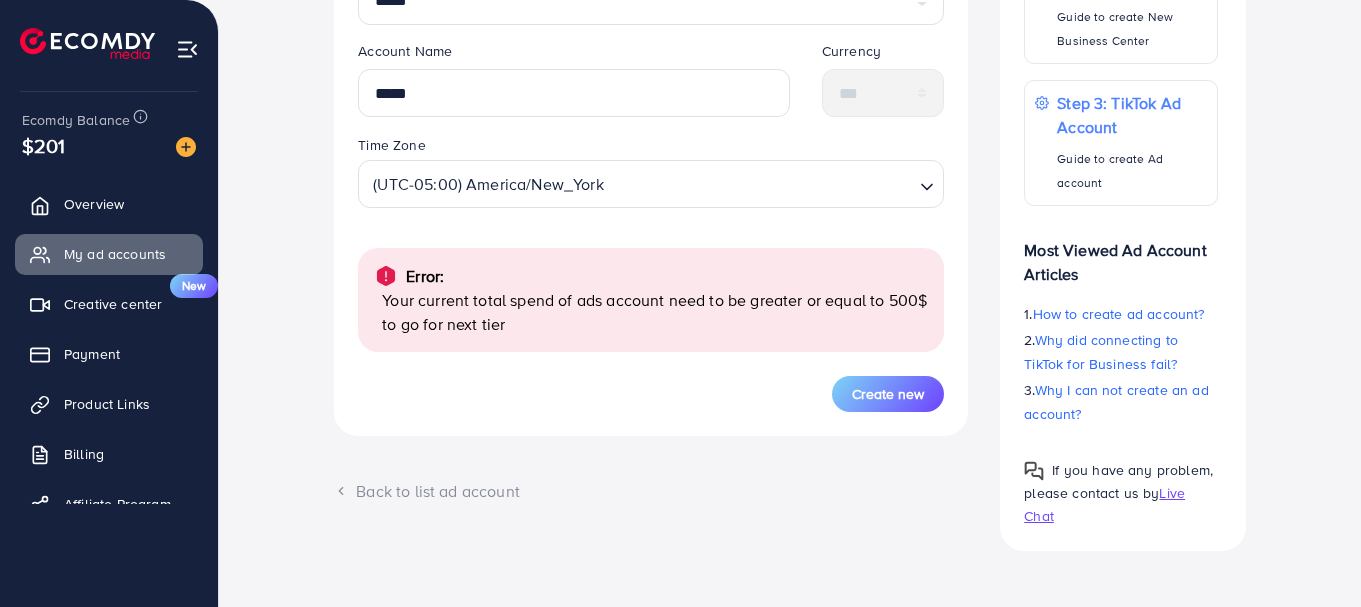 click on "$201" at bounding box center [44, 145] 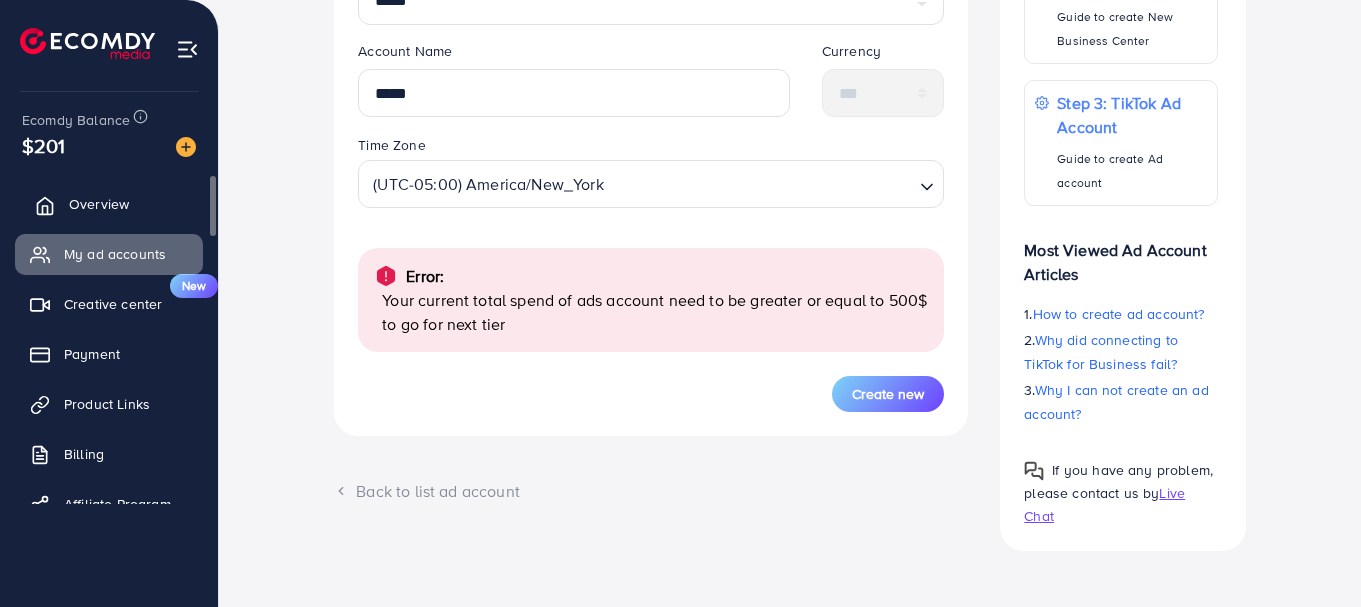 click on "Overview" at bounding box center (99, 204) 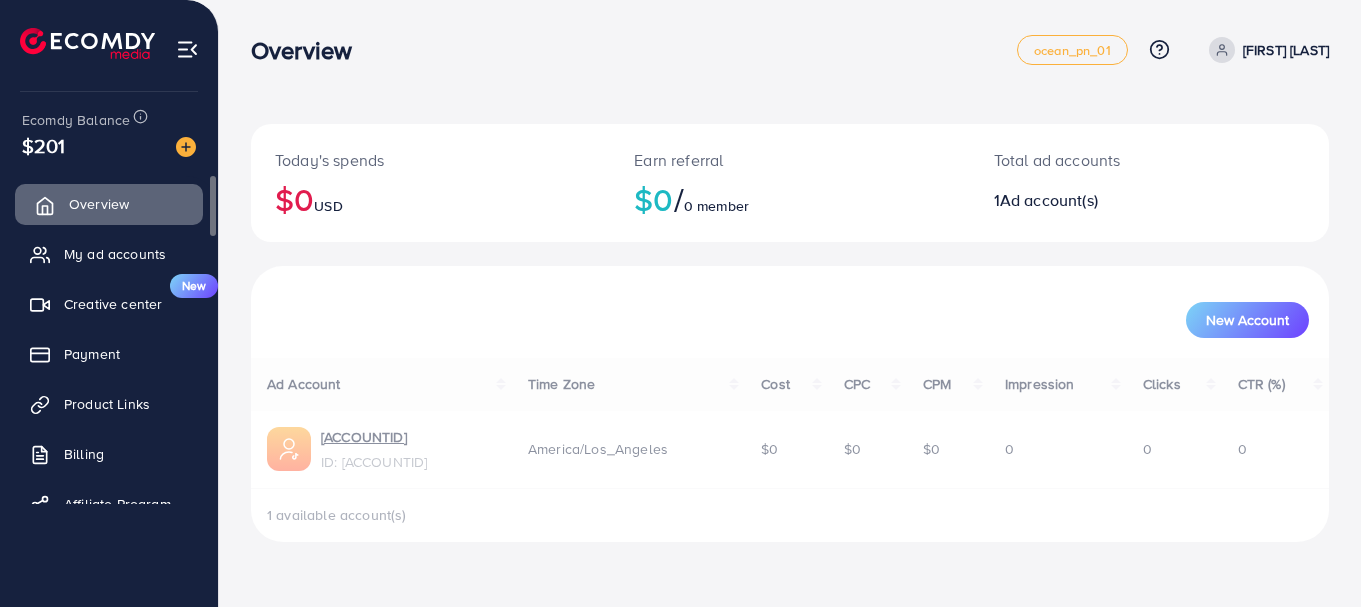 scroll, scrollTop: 0, scrollLeft: 0, axis: both 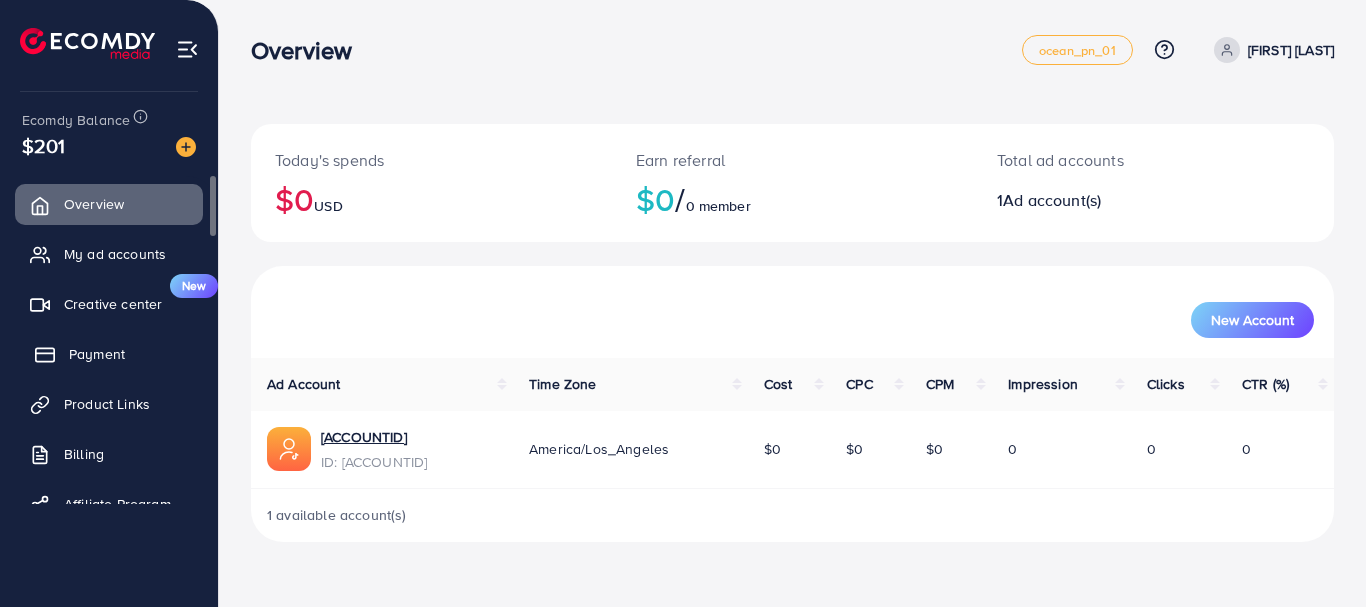 click on "Payment" at bounding box center (109, 354) 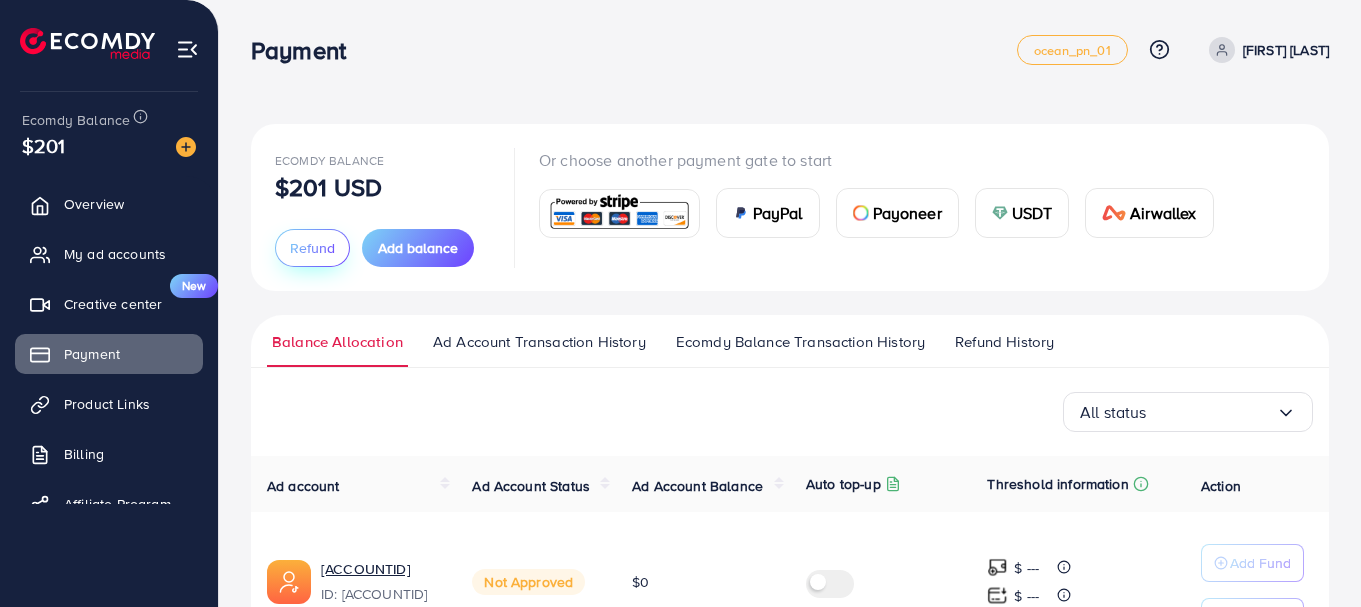 click on "Refund" at bounding box center (312, 248) 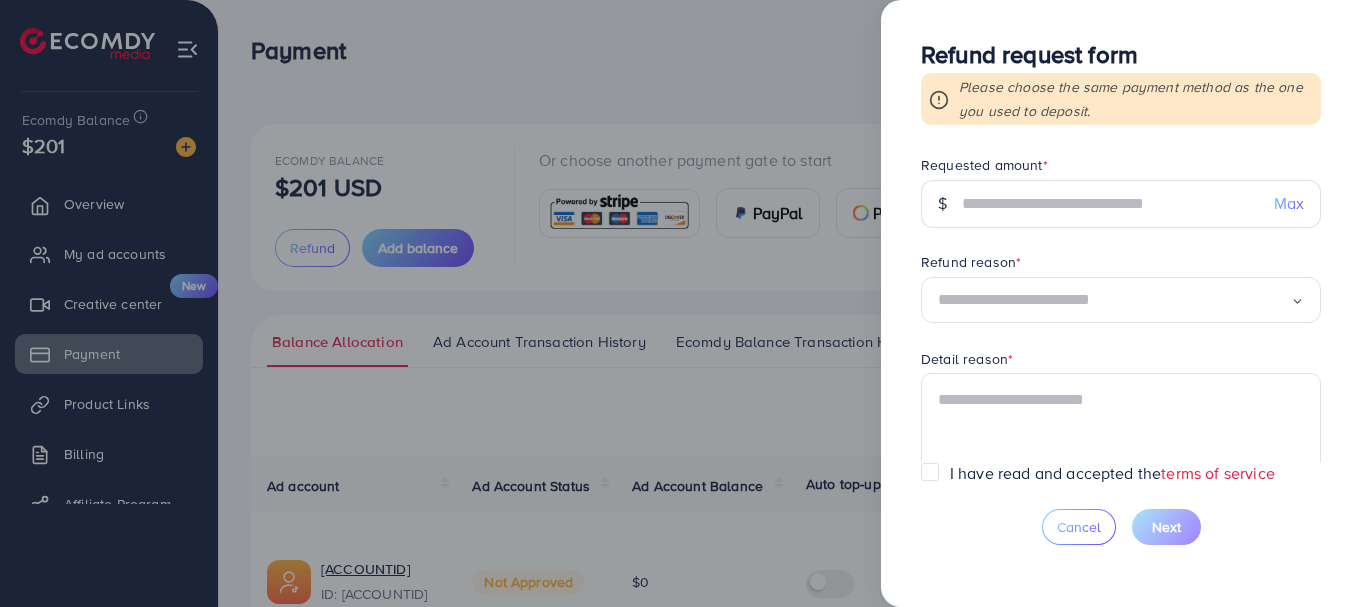 click on "Max" at bounding box center [1289, 203] 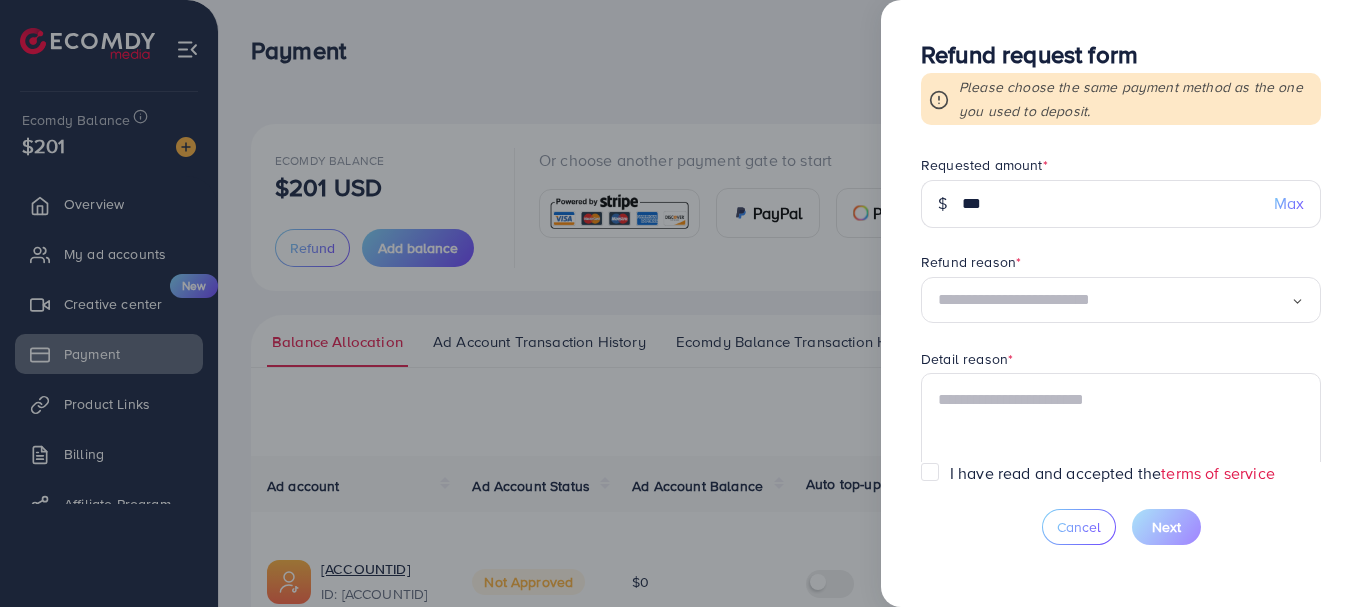 click at bounding box center (1114, 300) 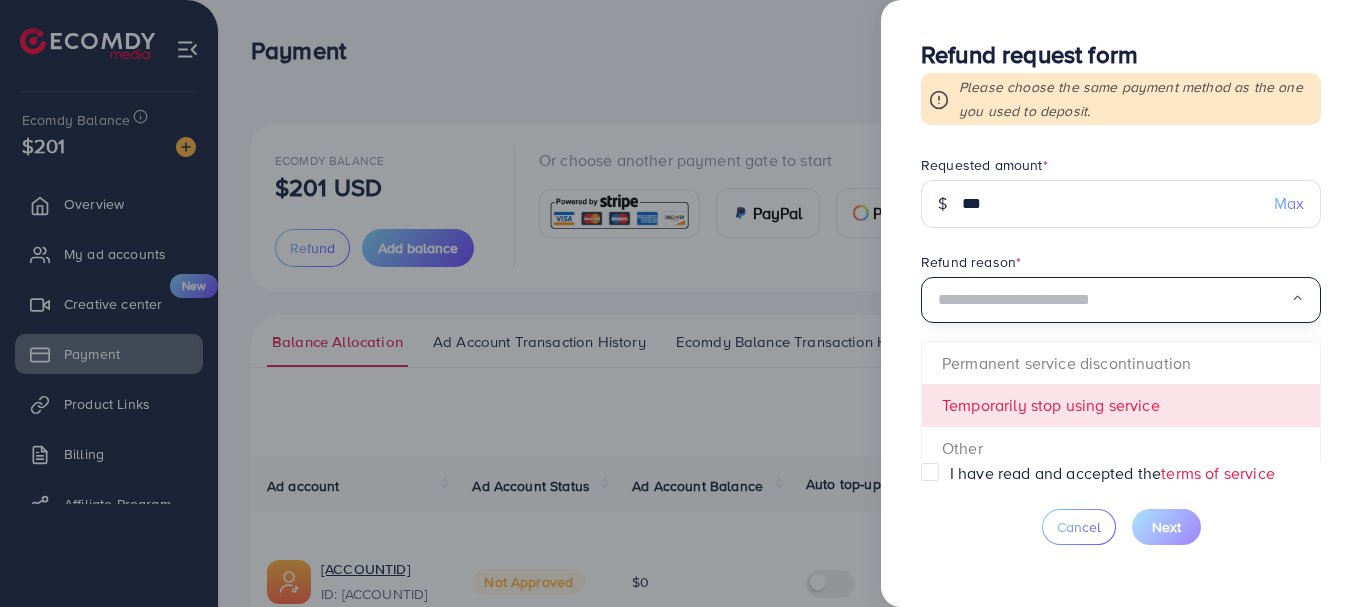 click on "Requested amount  * $ ***  Max   Refund reason  *           Loading...
Permanent service discontinuation
Temporarily stop using service
Other
Detail reason  *  Receiving method  *           Loading..." at bounding box center (1121, 308) 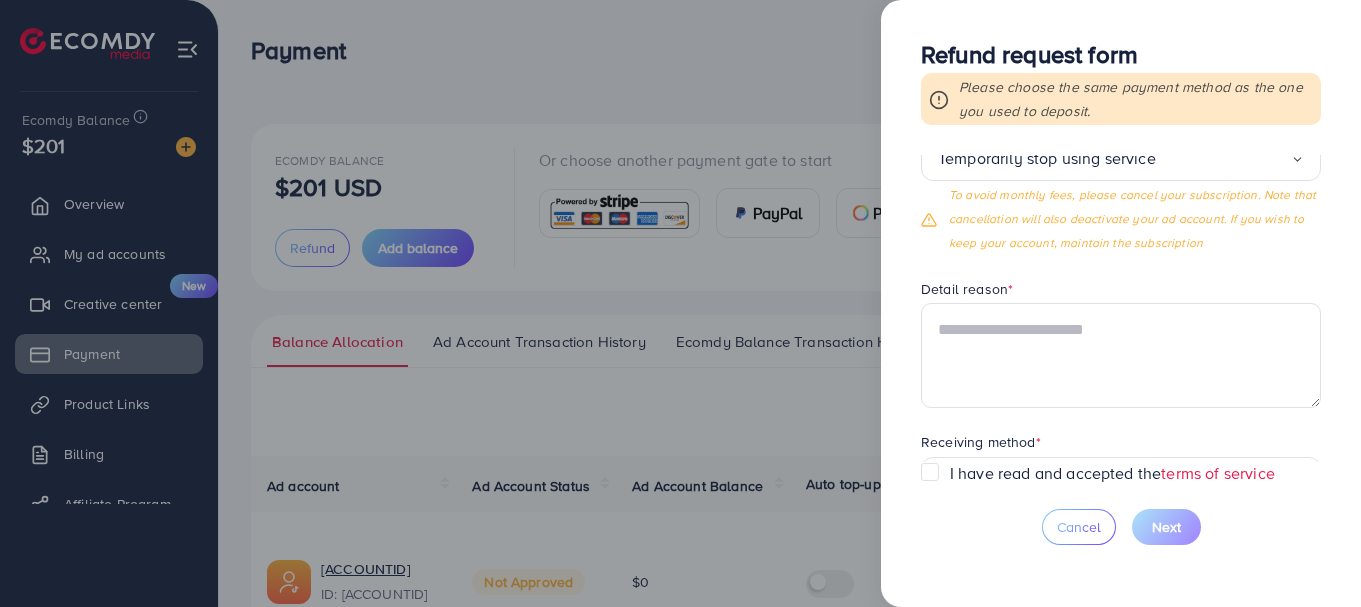 scroll, scrollTop: 209, scrollLeft: 0, axis: vertical 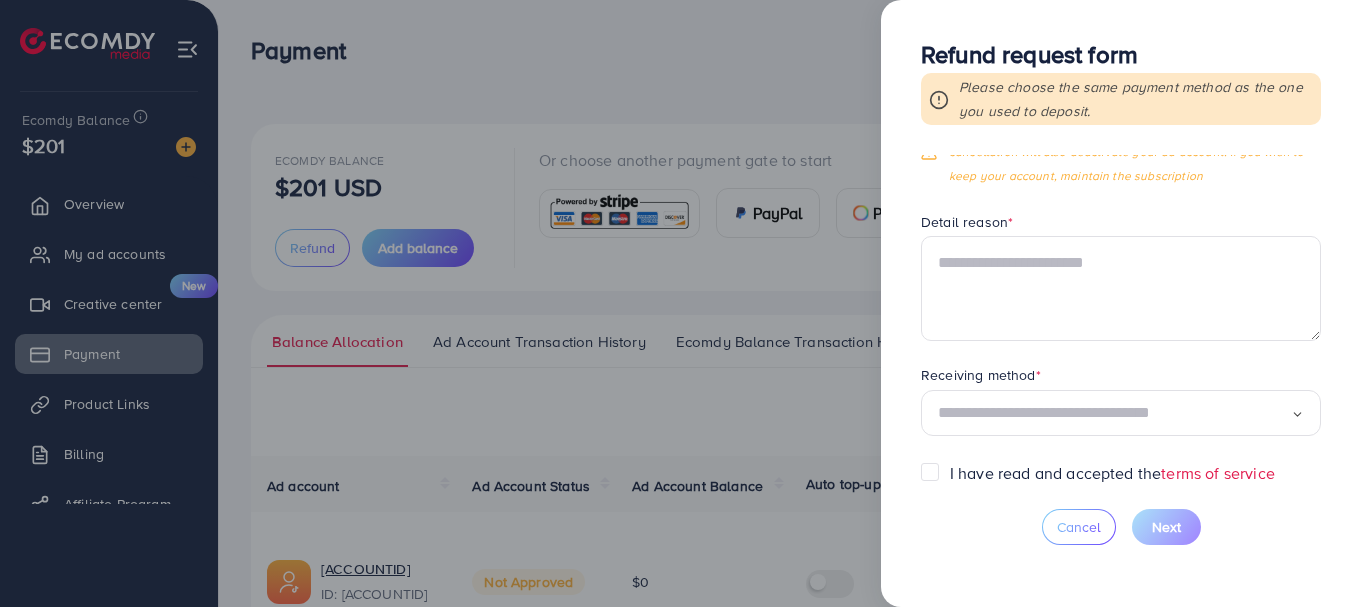 click at bounding box center (1114, 413) 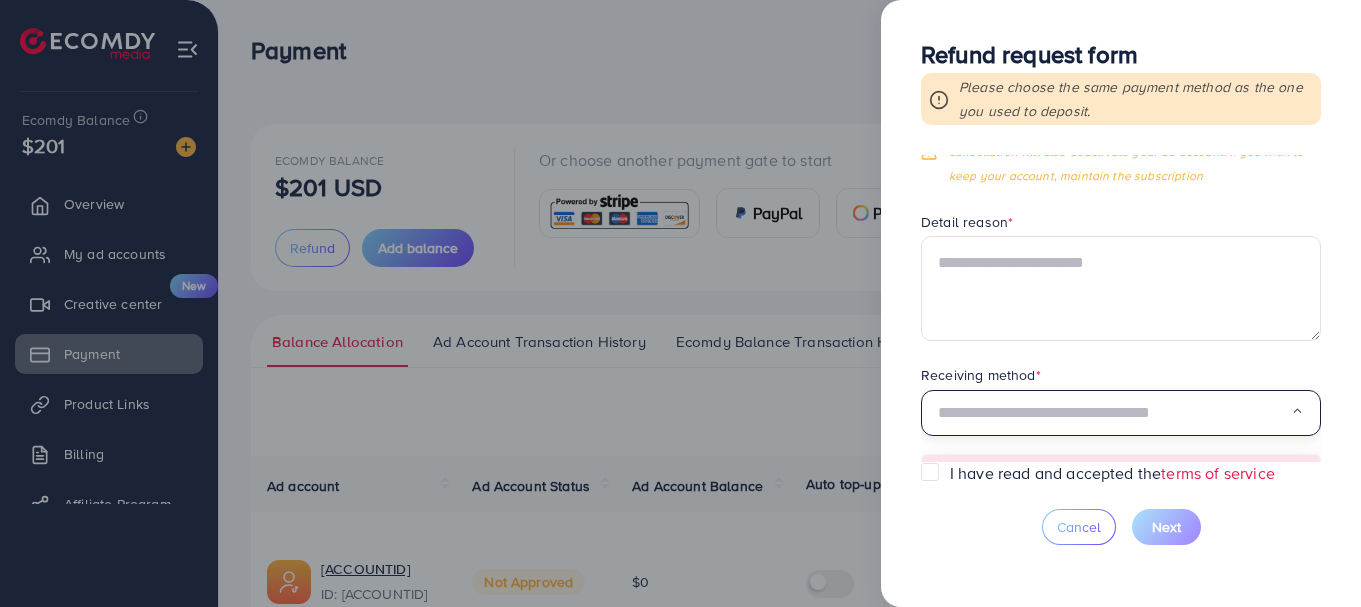 click on "Requested amount  * $ ***  Max   Refund reason  *
Temporarily stop using service
Loading...      To avoid monthly fees, please cancel your subscription. Note that cancellation will also deactivate your ad account. If you wish to keep your account, maintain the subscription   Detail reason  *  Receiving method  *           Loading...     Credit Card" at bounding box center [1121, 308] 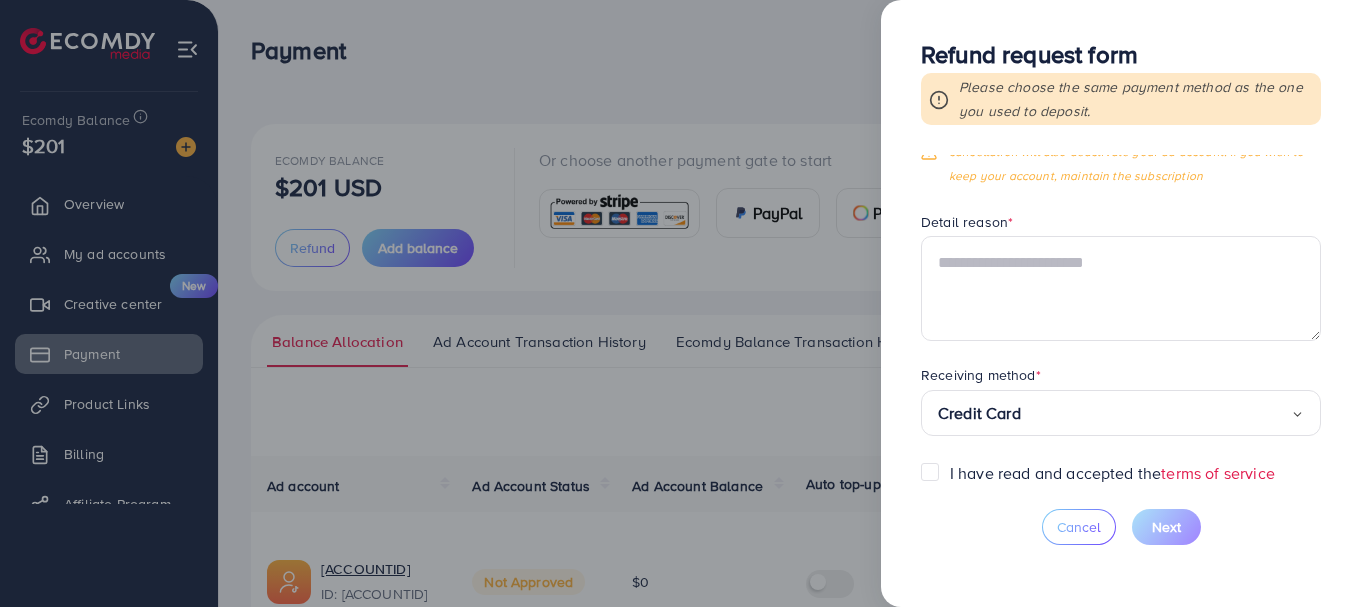 click on "I have read and accepted the  terms of service" at bounding box center [1112, 473] 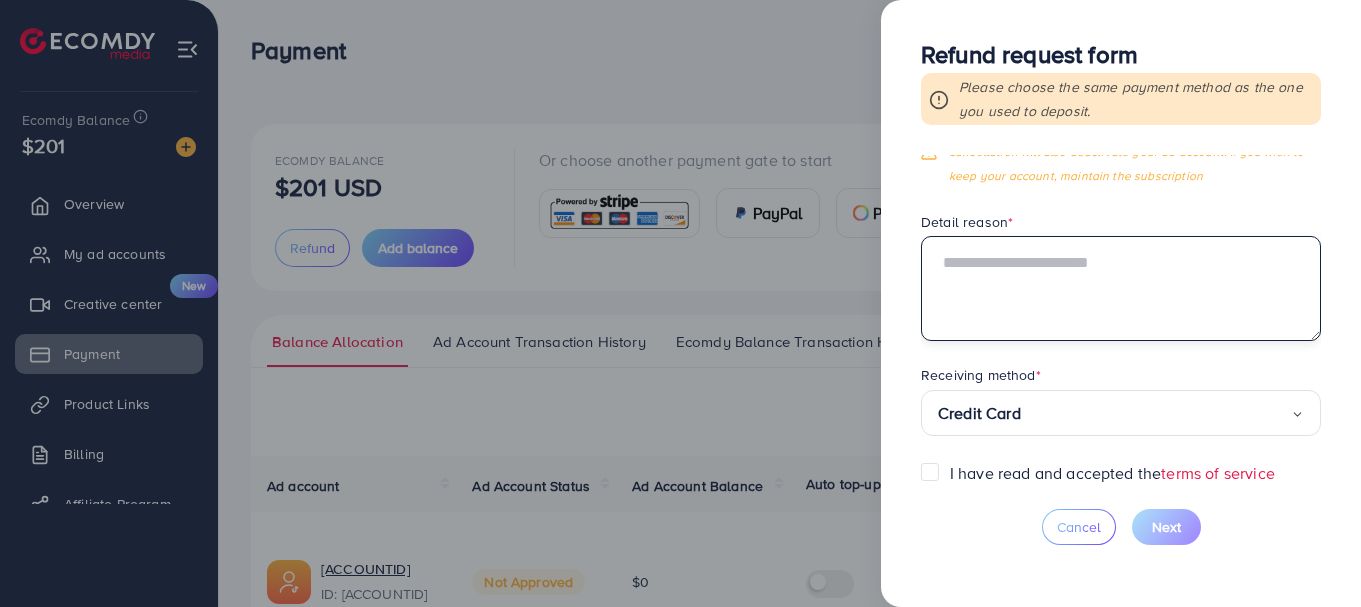 click at bounding box center [1121, 288] 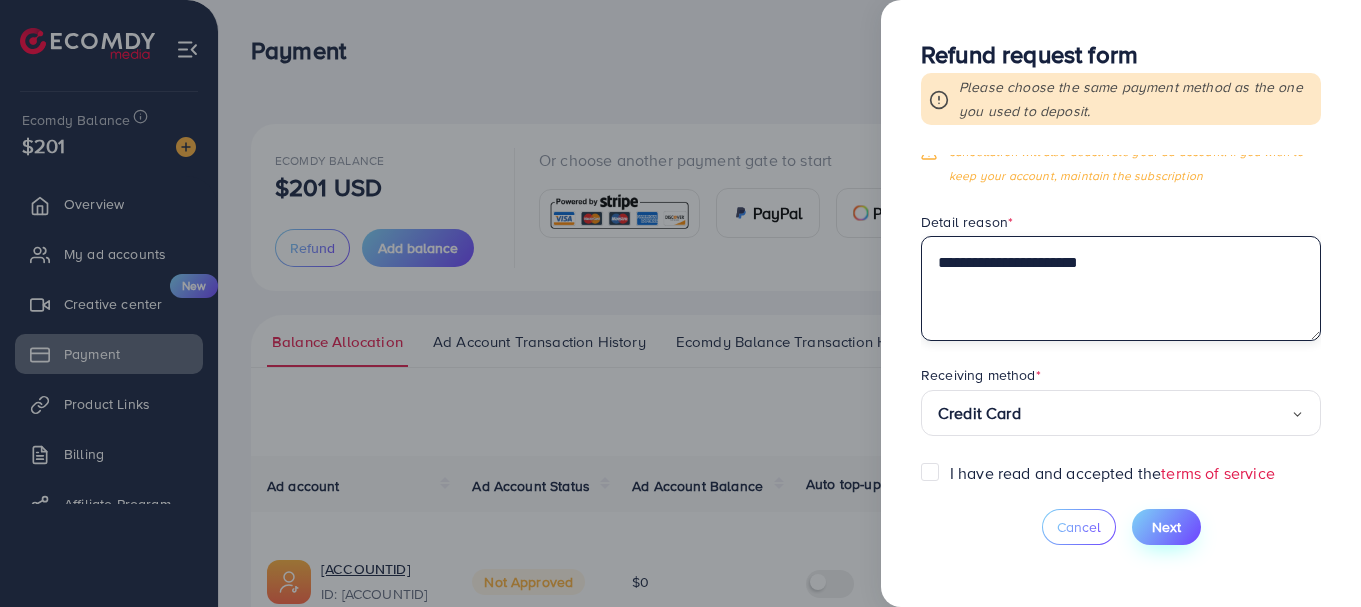 type on "**********" 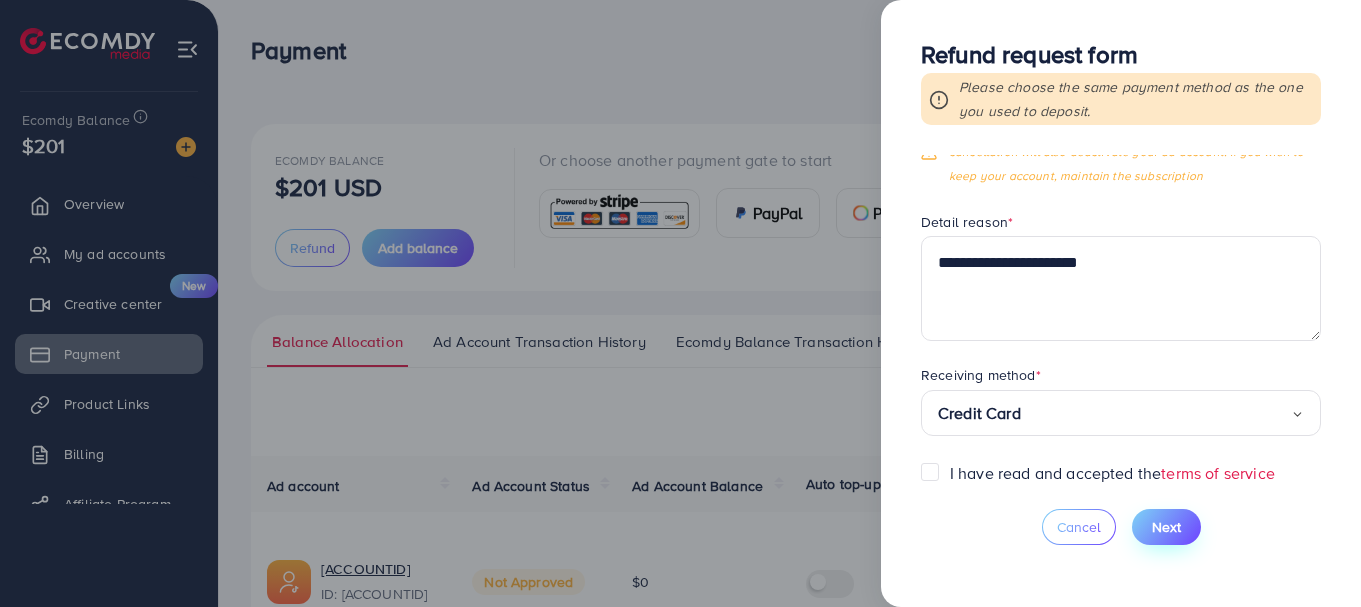 click on "Next" at bounding box center [1166, 527] 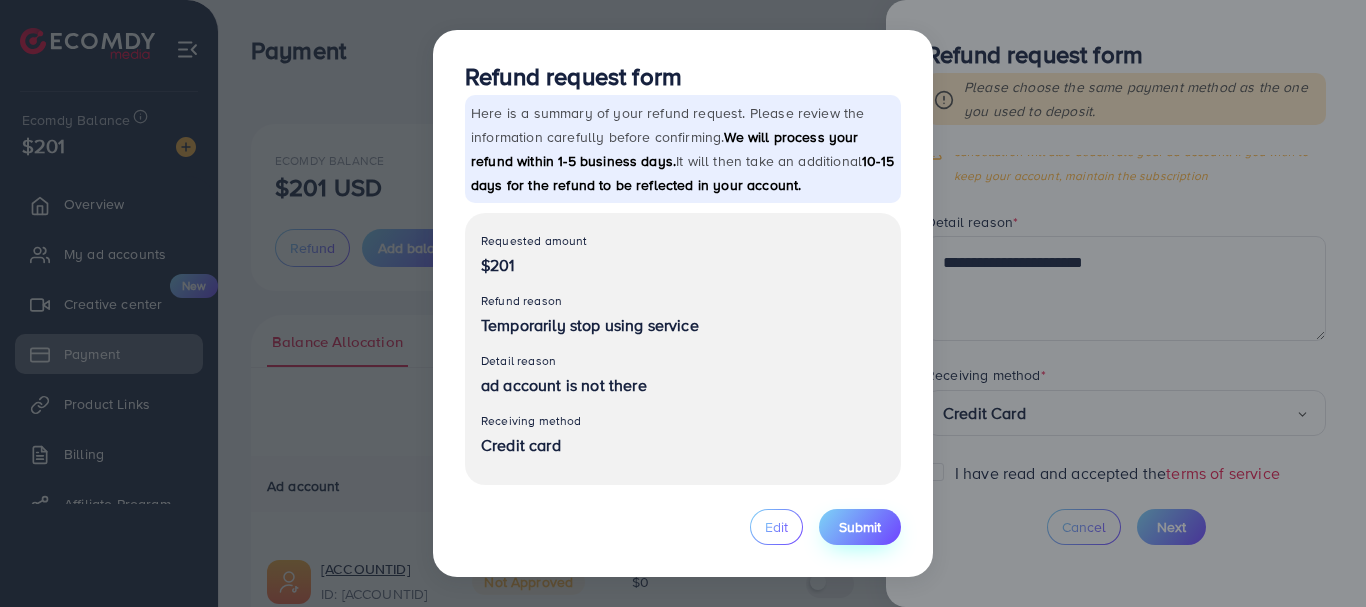 click on "Submit" at bounding box center [860, 527] 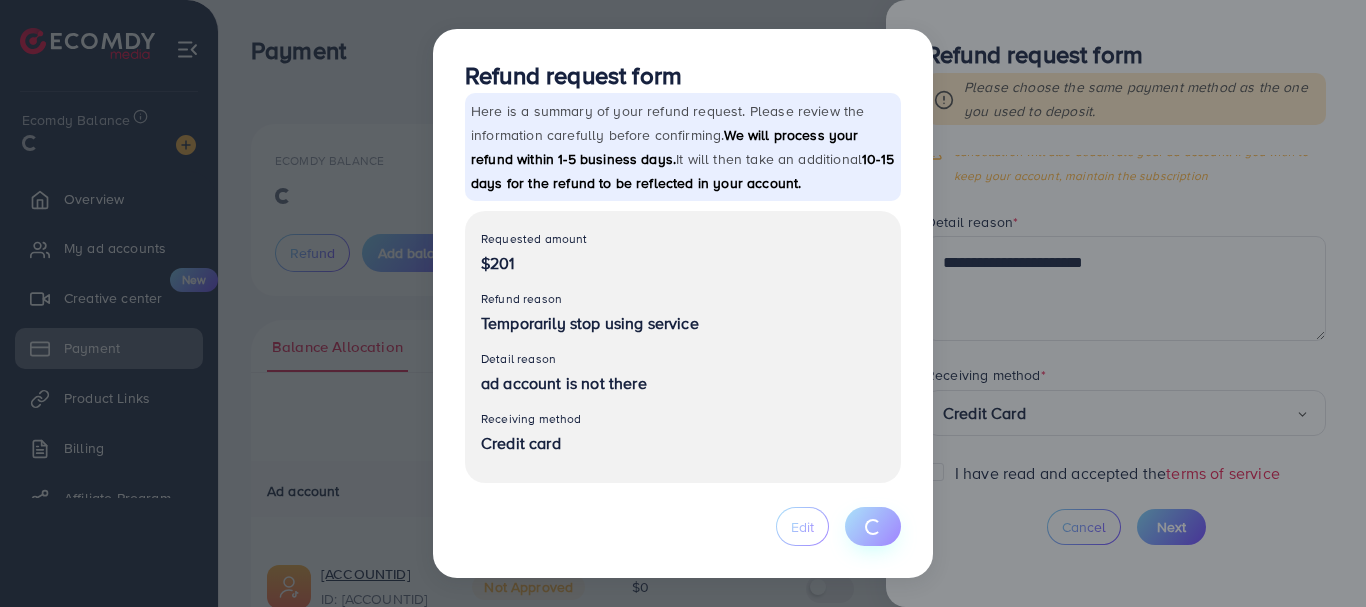 type 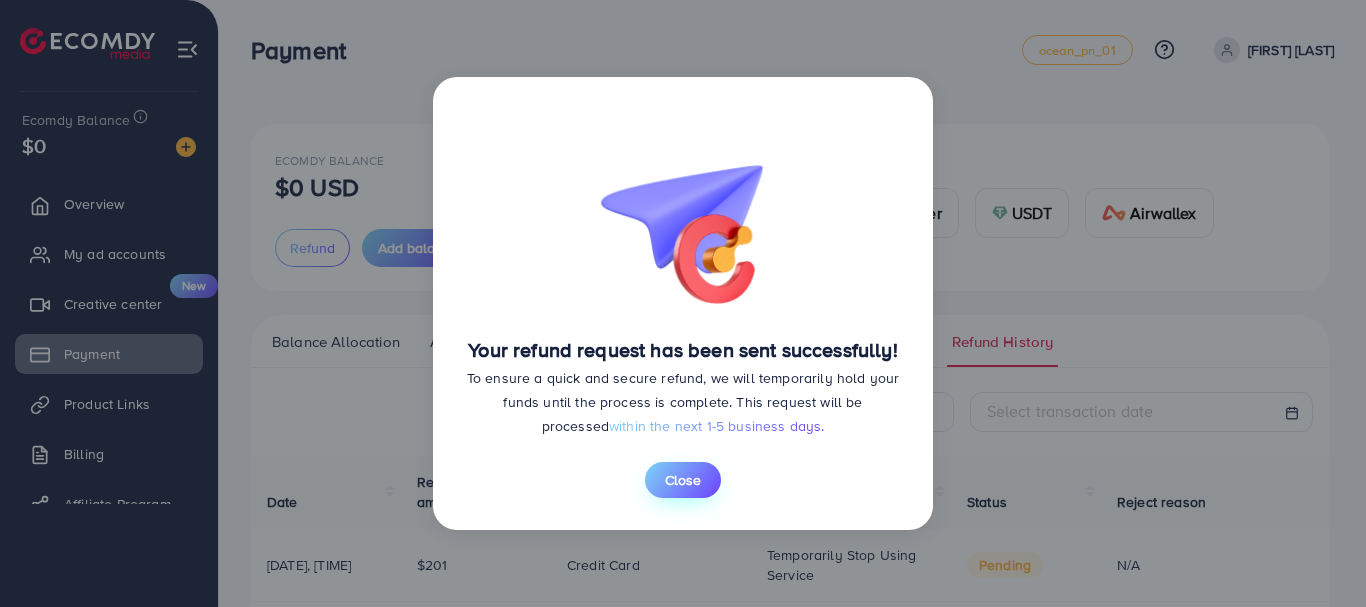 click on "Close" at bounding box center (683, 480) 